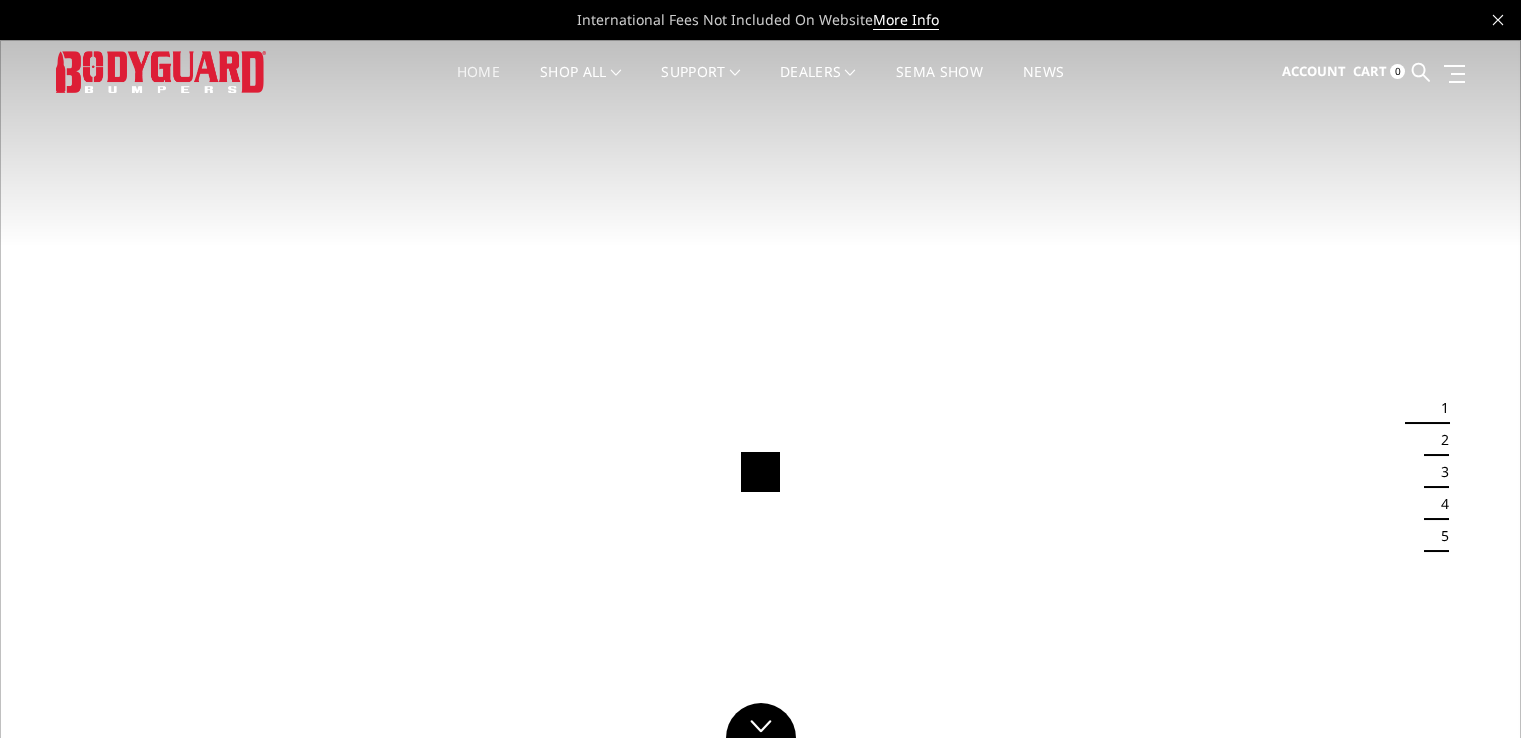scroll, scrollTop: 0, scrollLeft: 0, axis: both 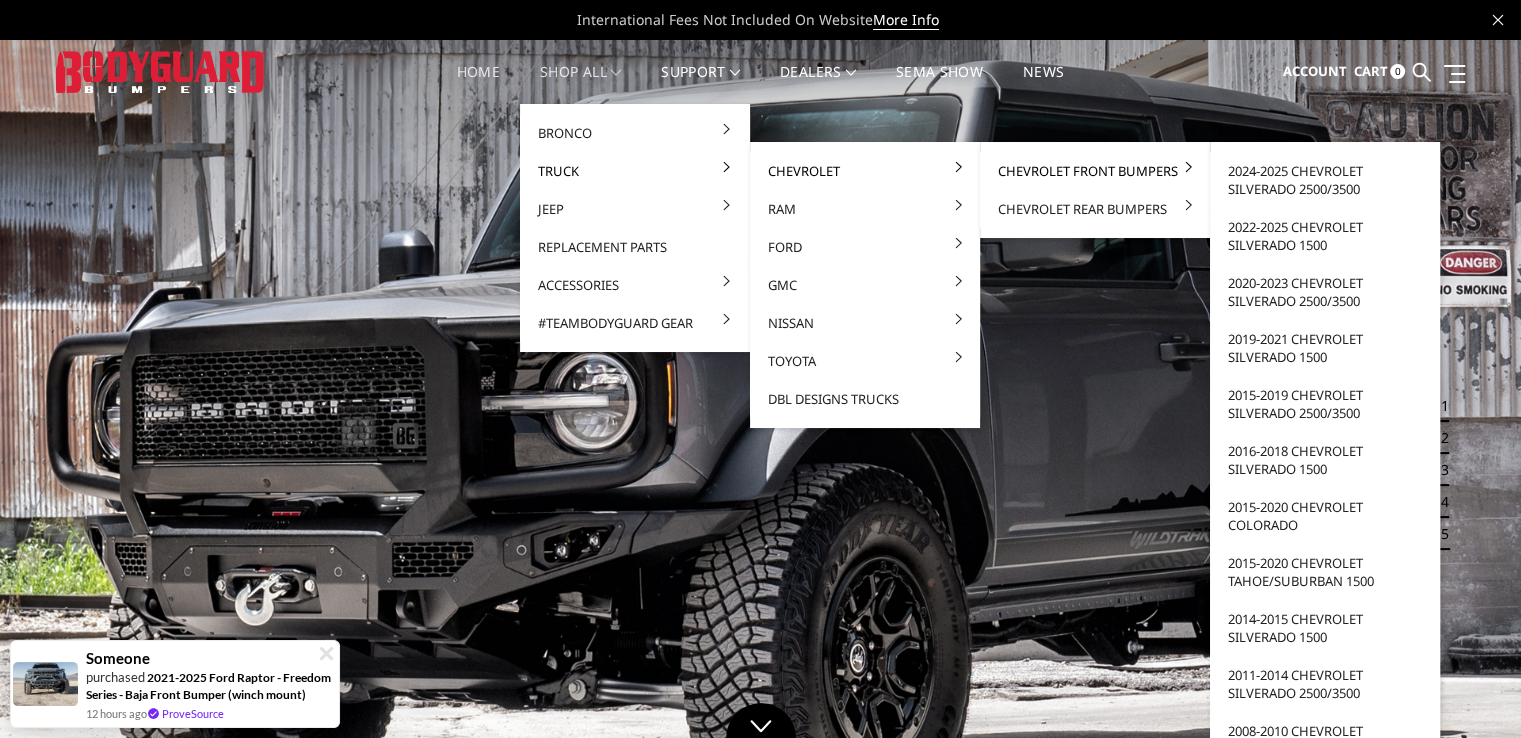 click on "Chevrolet Front Bumpers" at bounding box center [1095, 171] 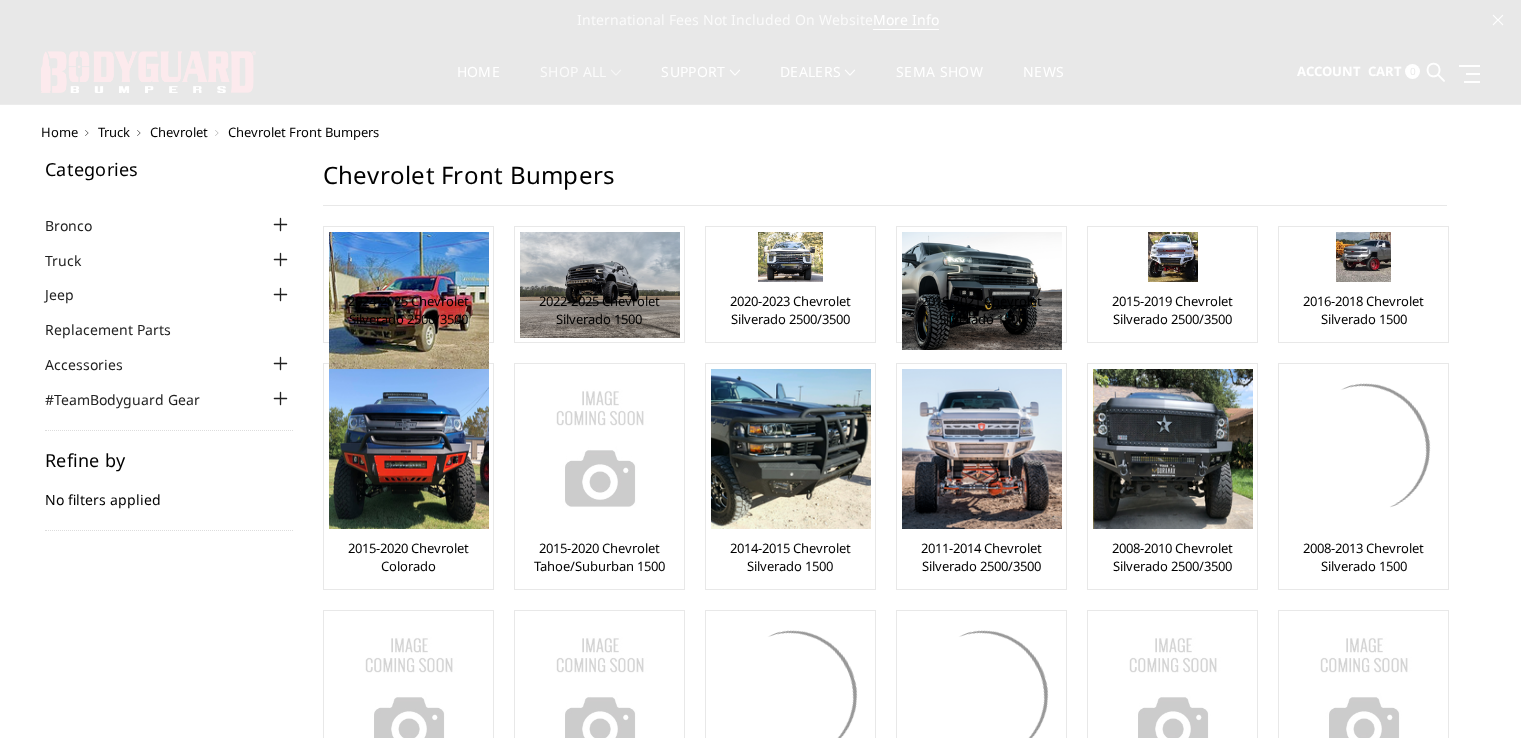 scroll, scrollTop: 0, scrollLeft: 0, axis: both 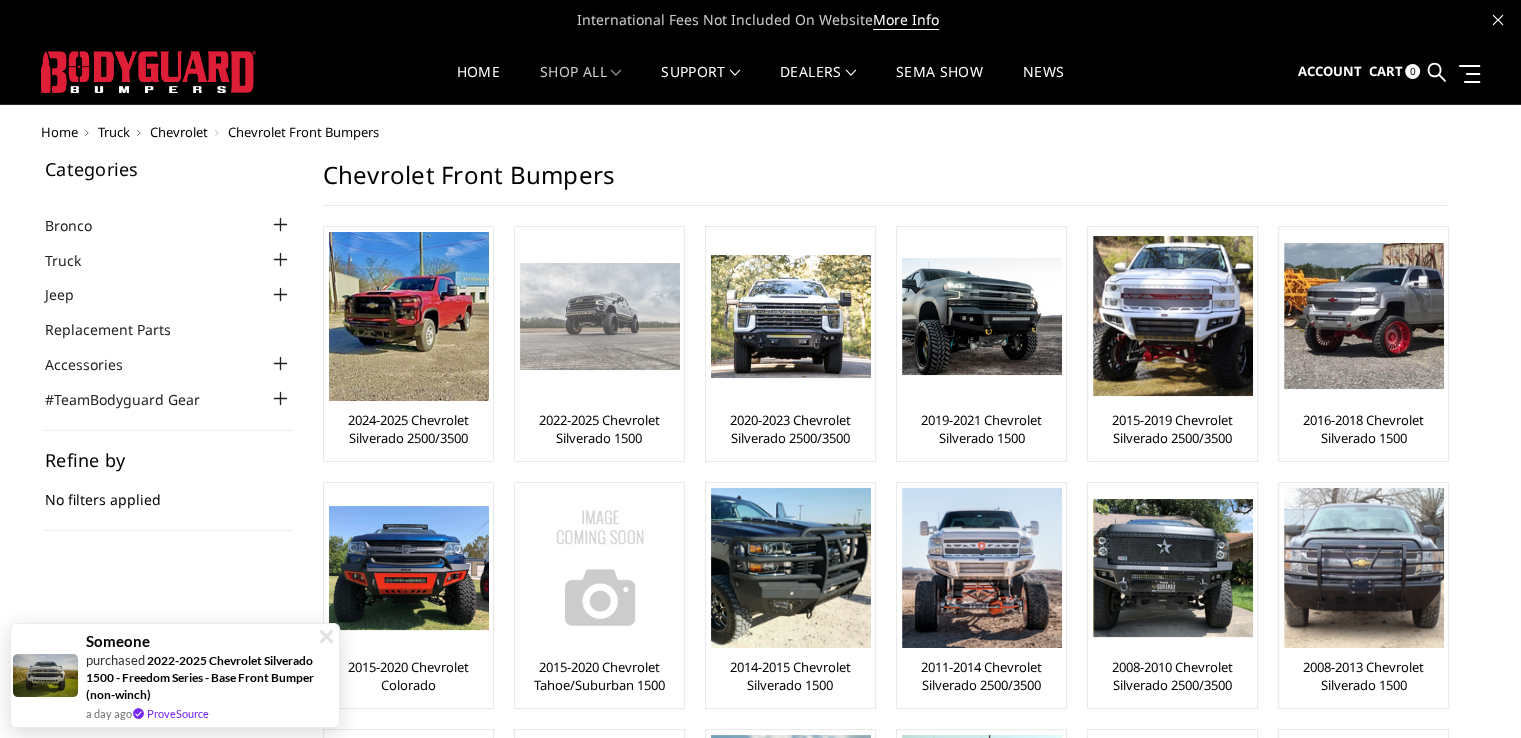 click on "2022-2025 Chevrolet Silverado 1500" at bounding box center (599, 429) 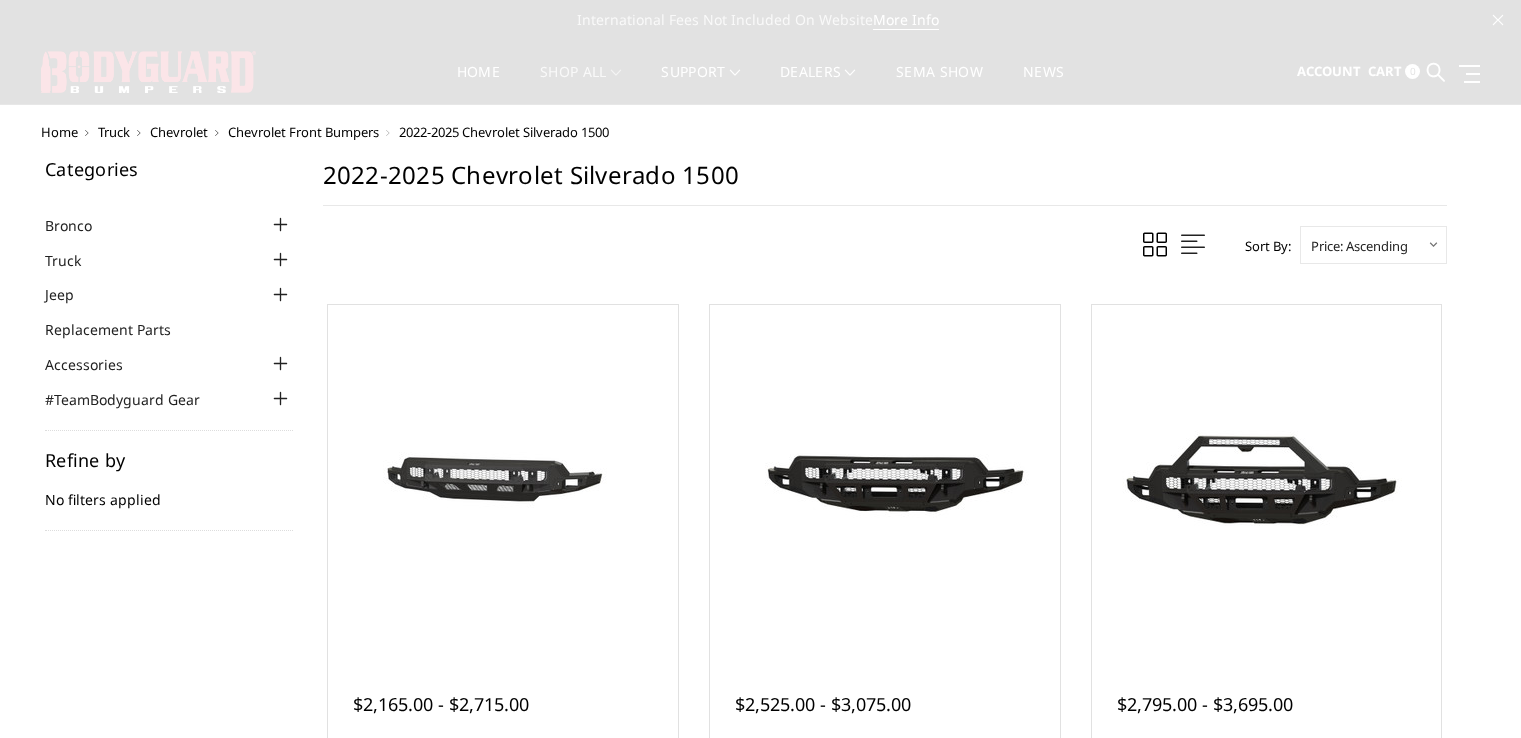 scroll, scrollTop: 0, scrollLeft: 0, axis: both 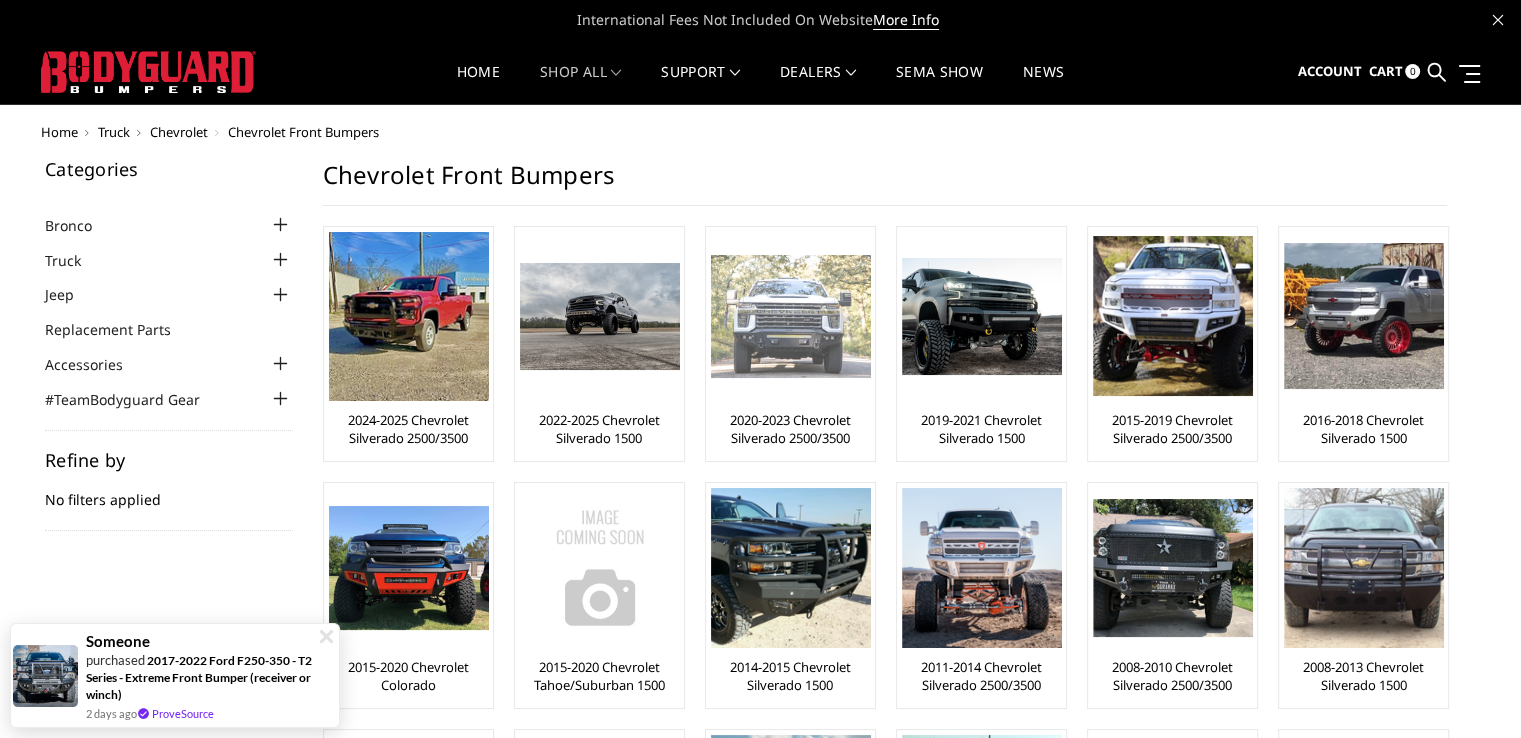click at bounding box center (791, 316) 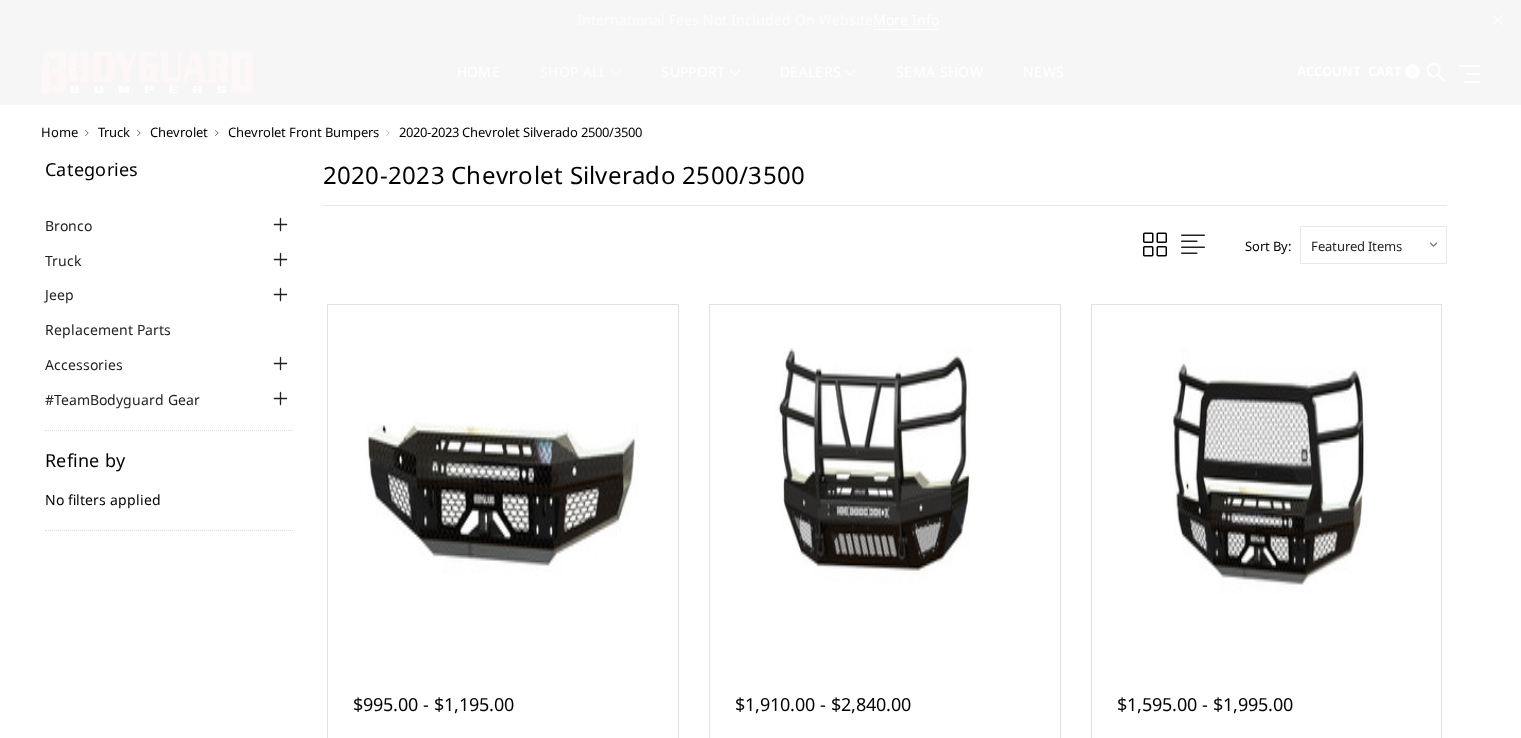 scroll, scrollTop: 0, scrollLeft: 0, axis: both 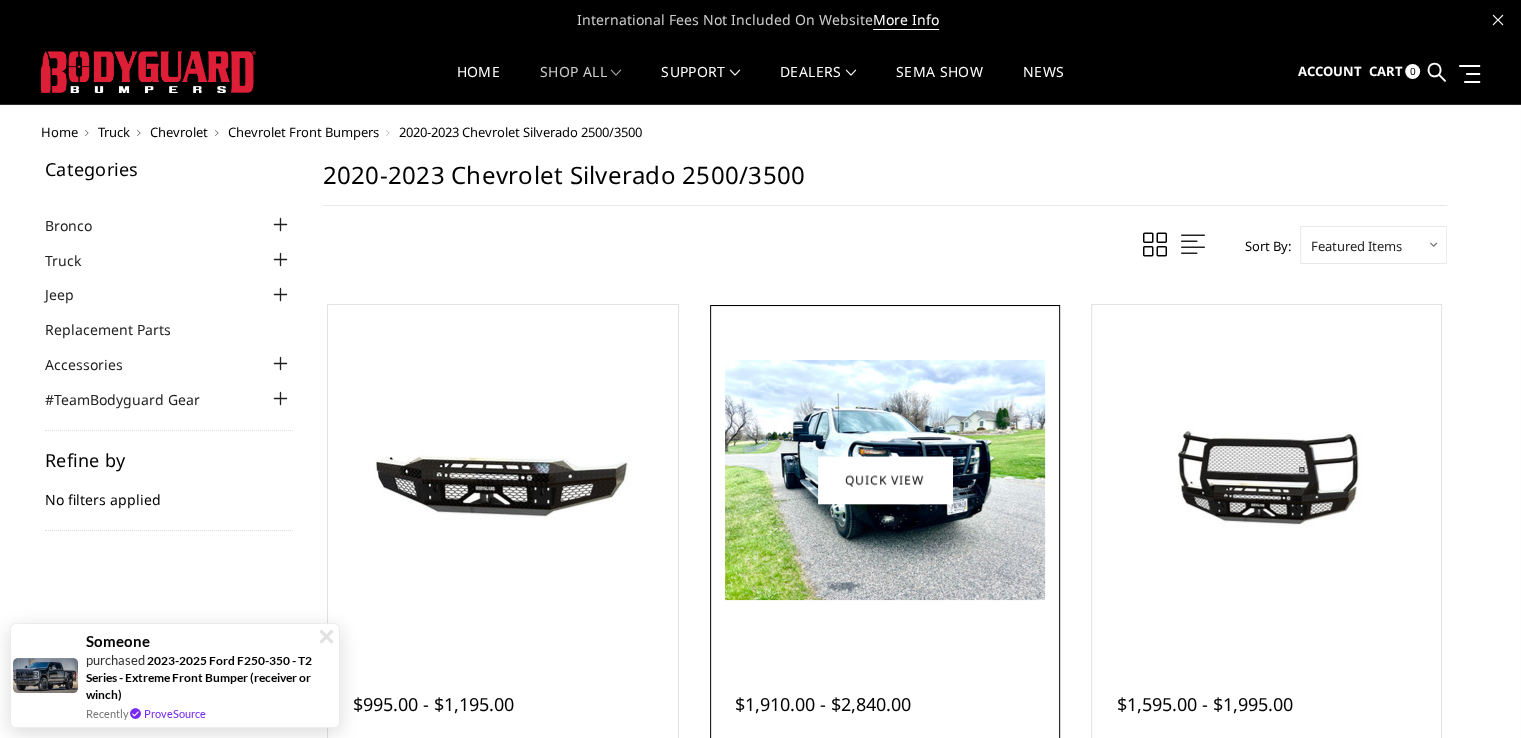 click at bounding box center (885, 480) 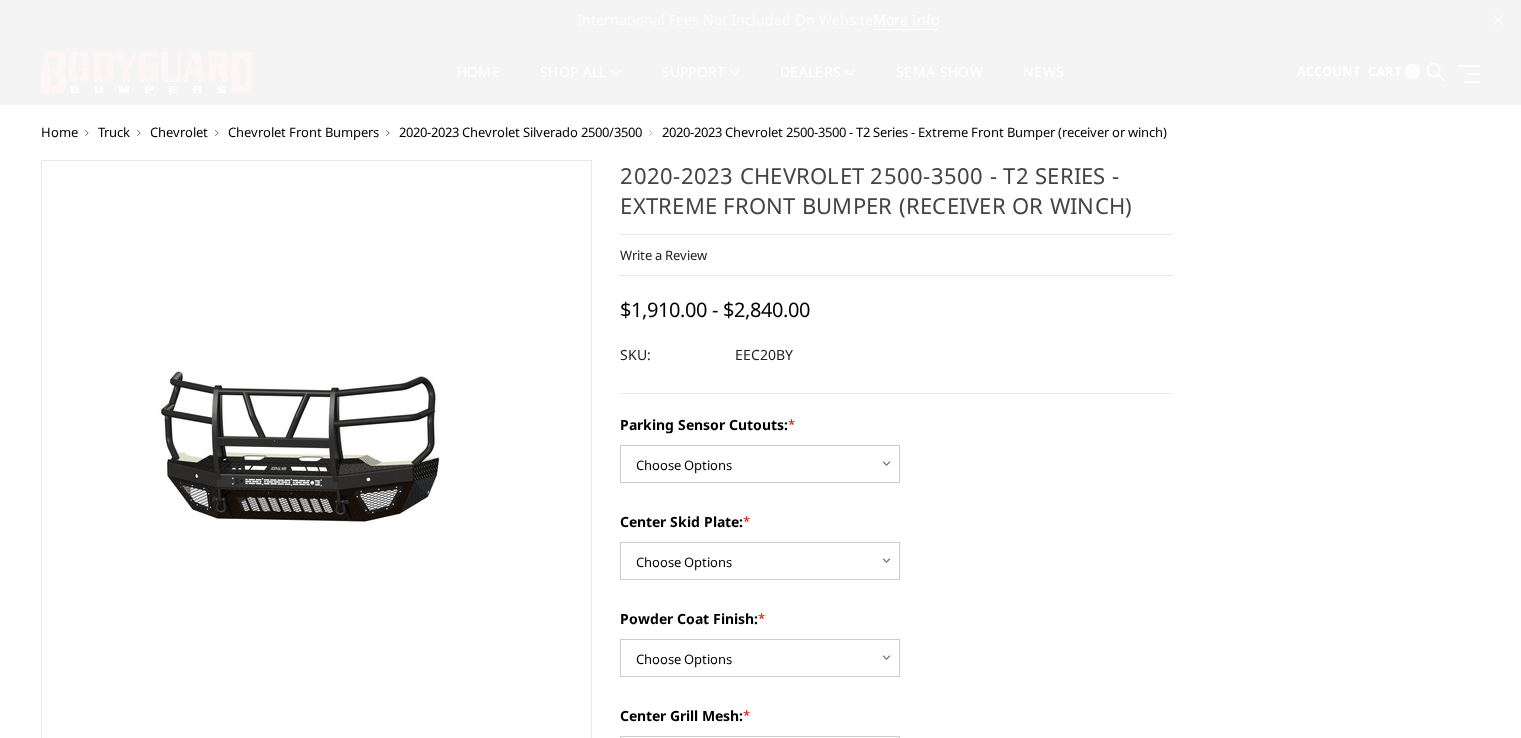 scroll, scrollTop: 0, scrollLeft: 0, axis: both 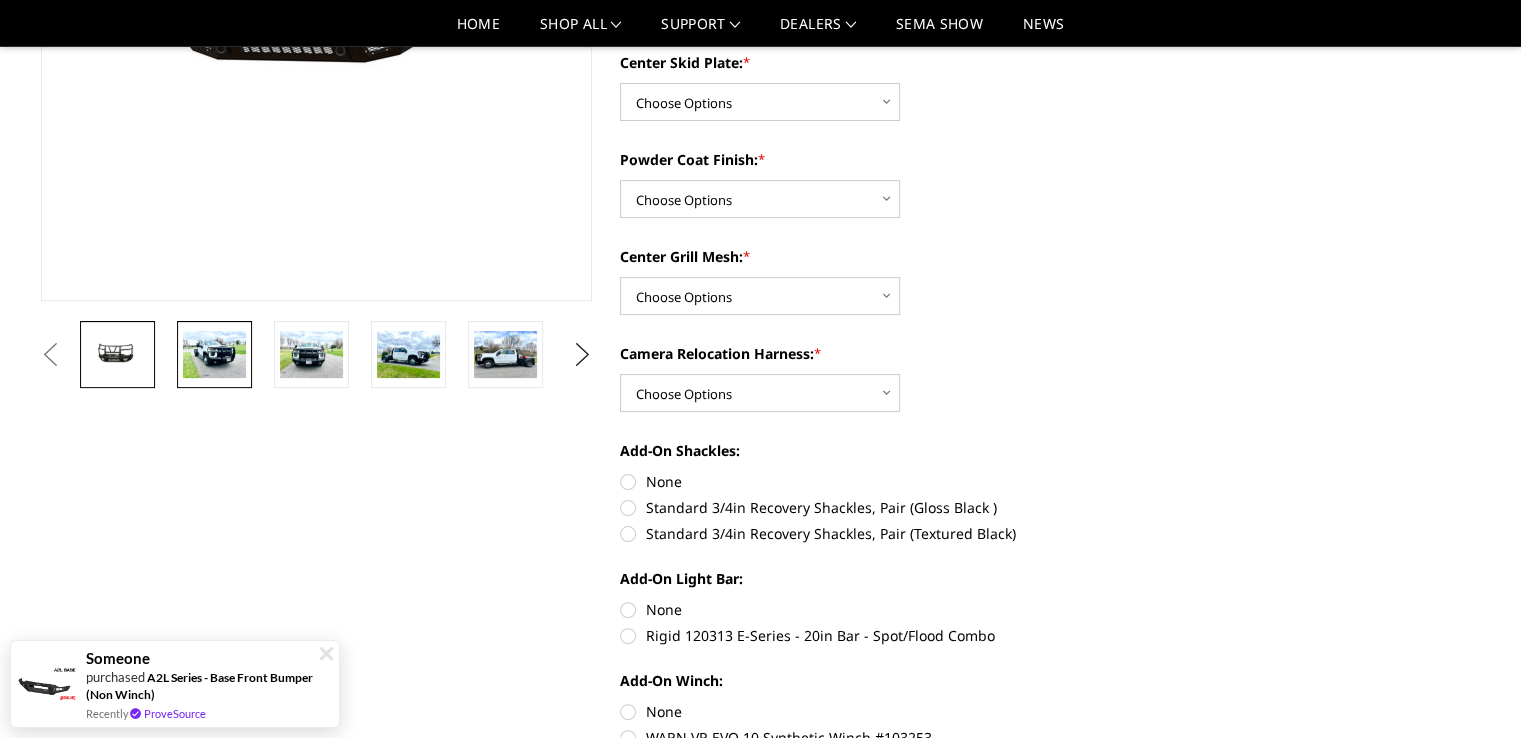 click at bounding box center [214, 354] 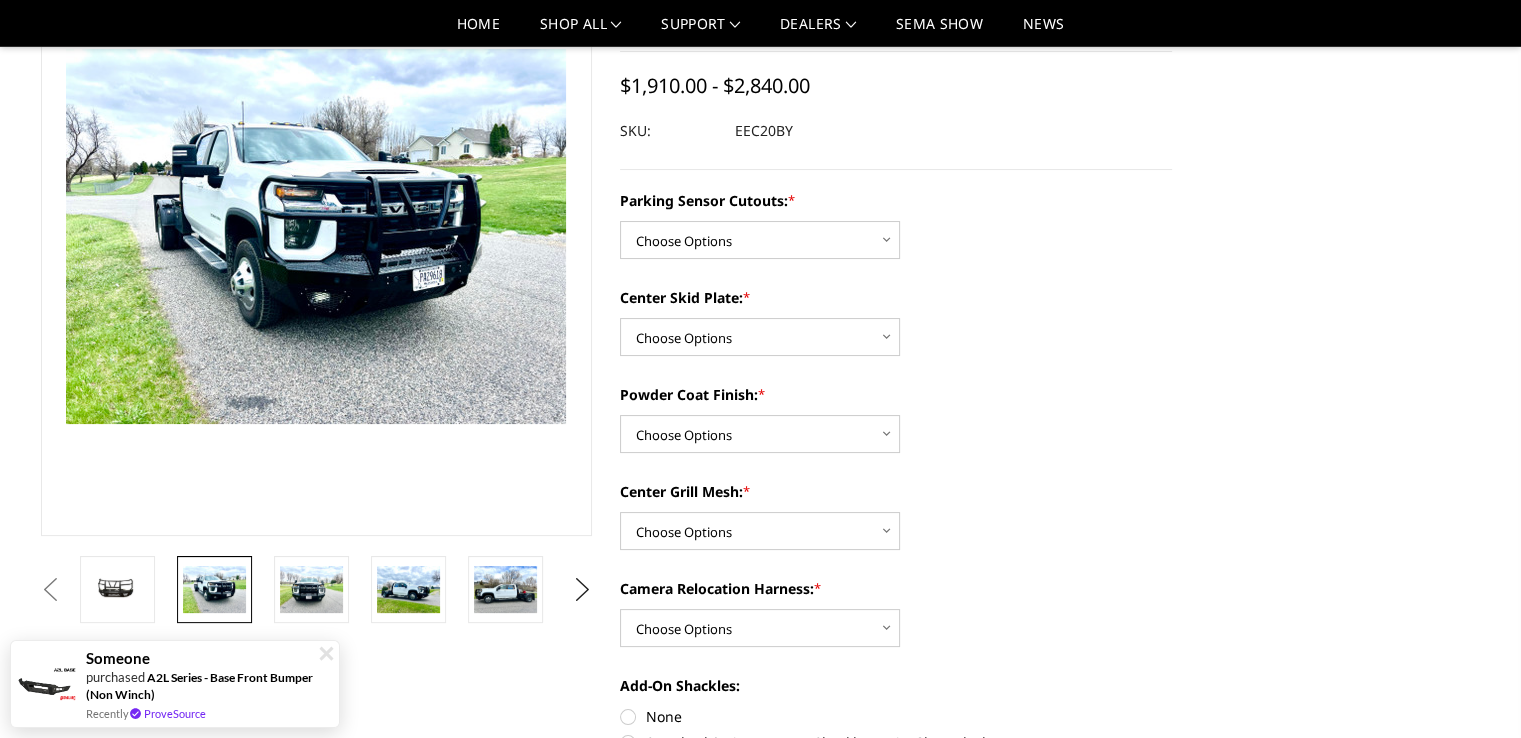 scroll, scrollTop: 200, scrollLeft: 0, axis: vertical 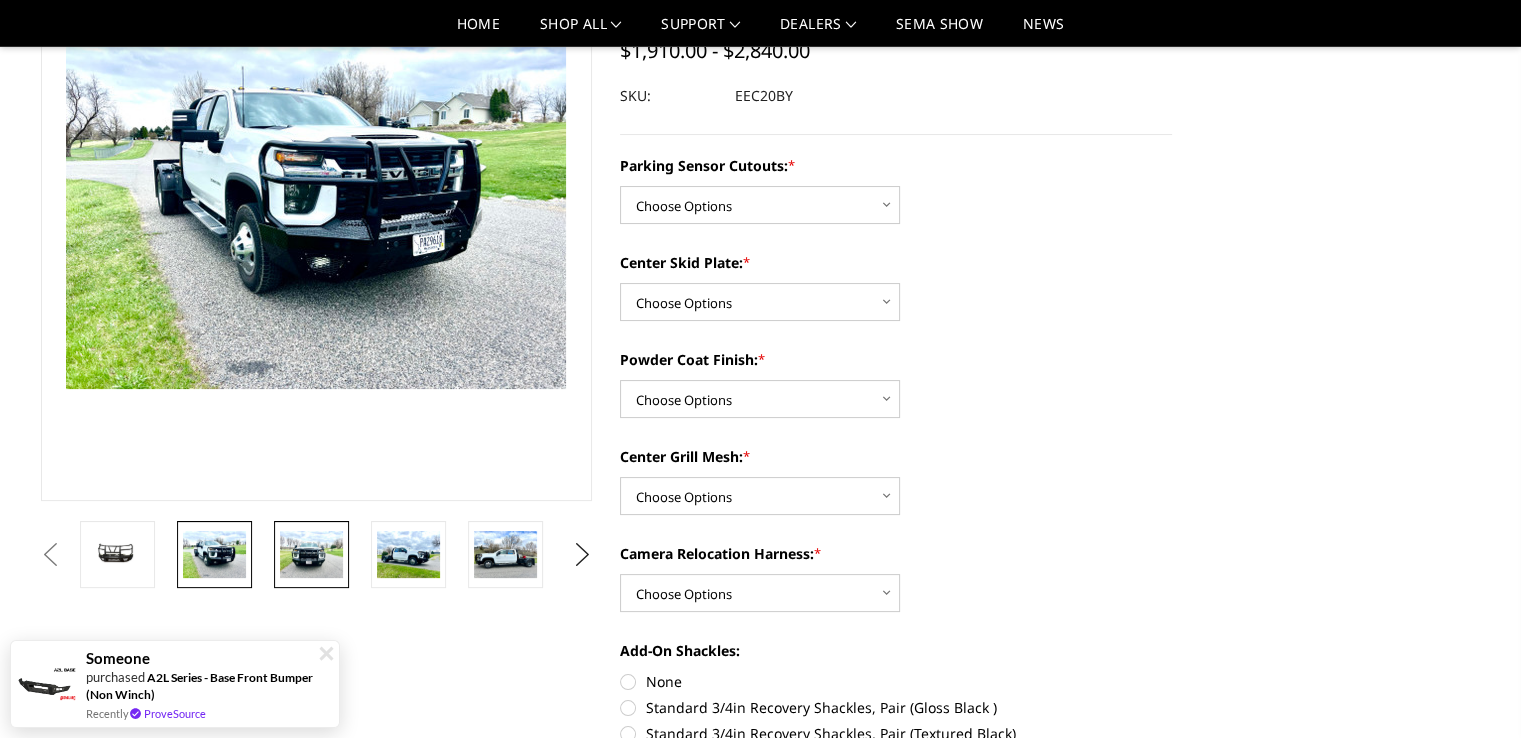 click at bounding box center (311, 554) 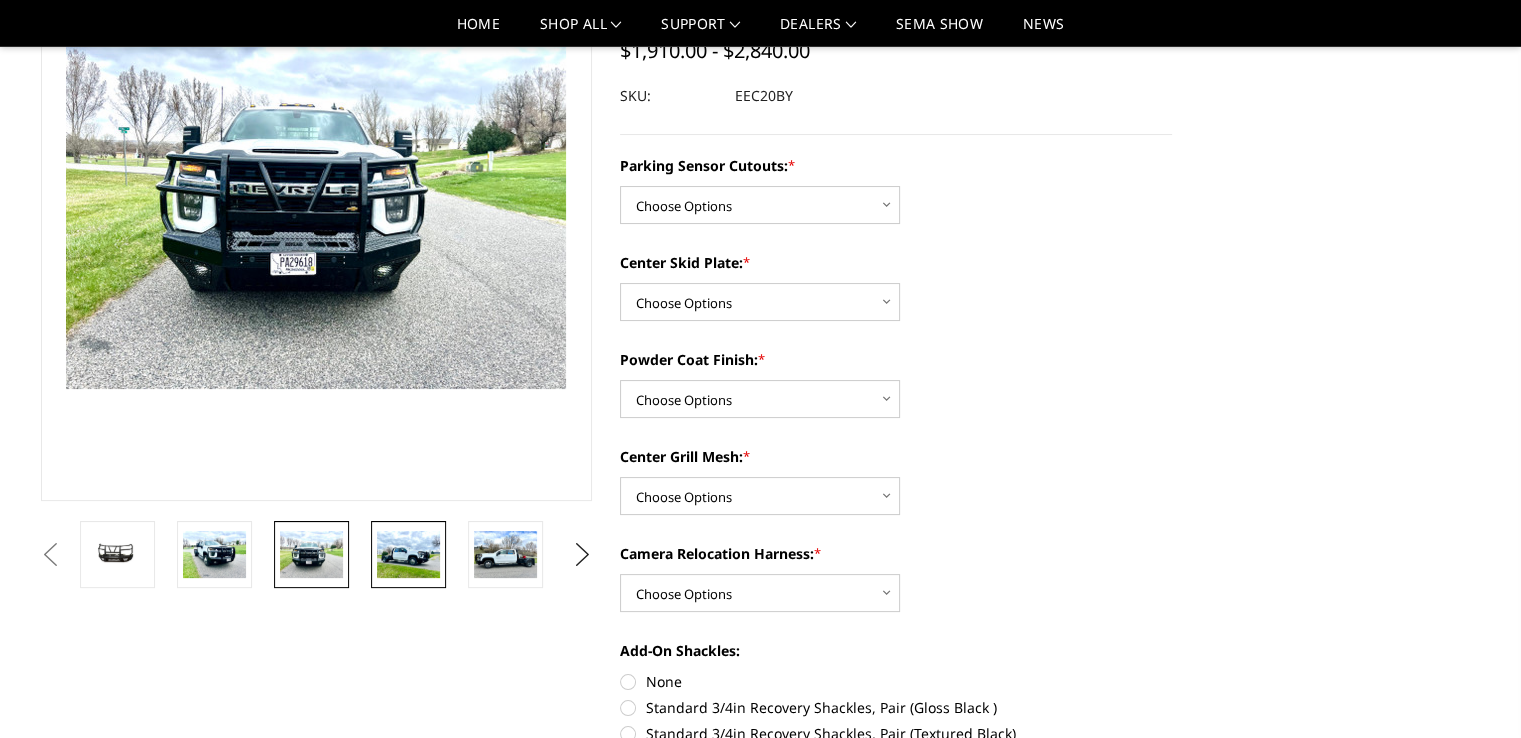 click at bounding box center [408, 554] 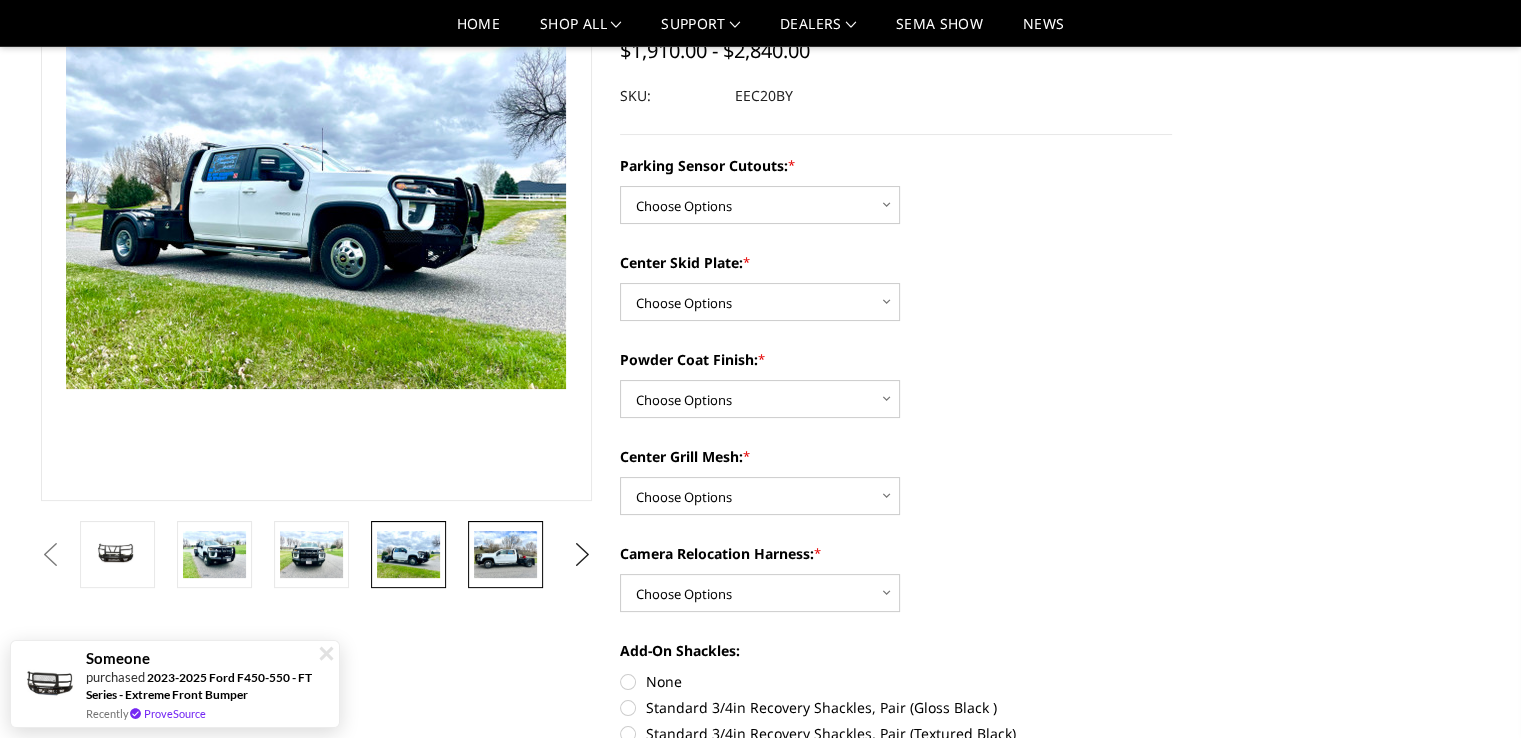 click at bounding box center [505, 554] 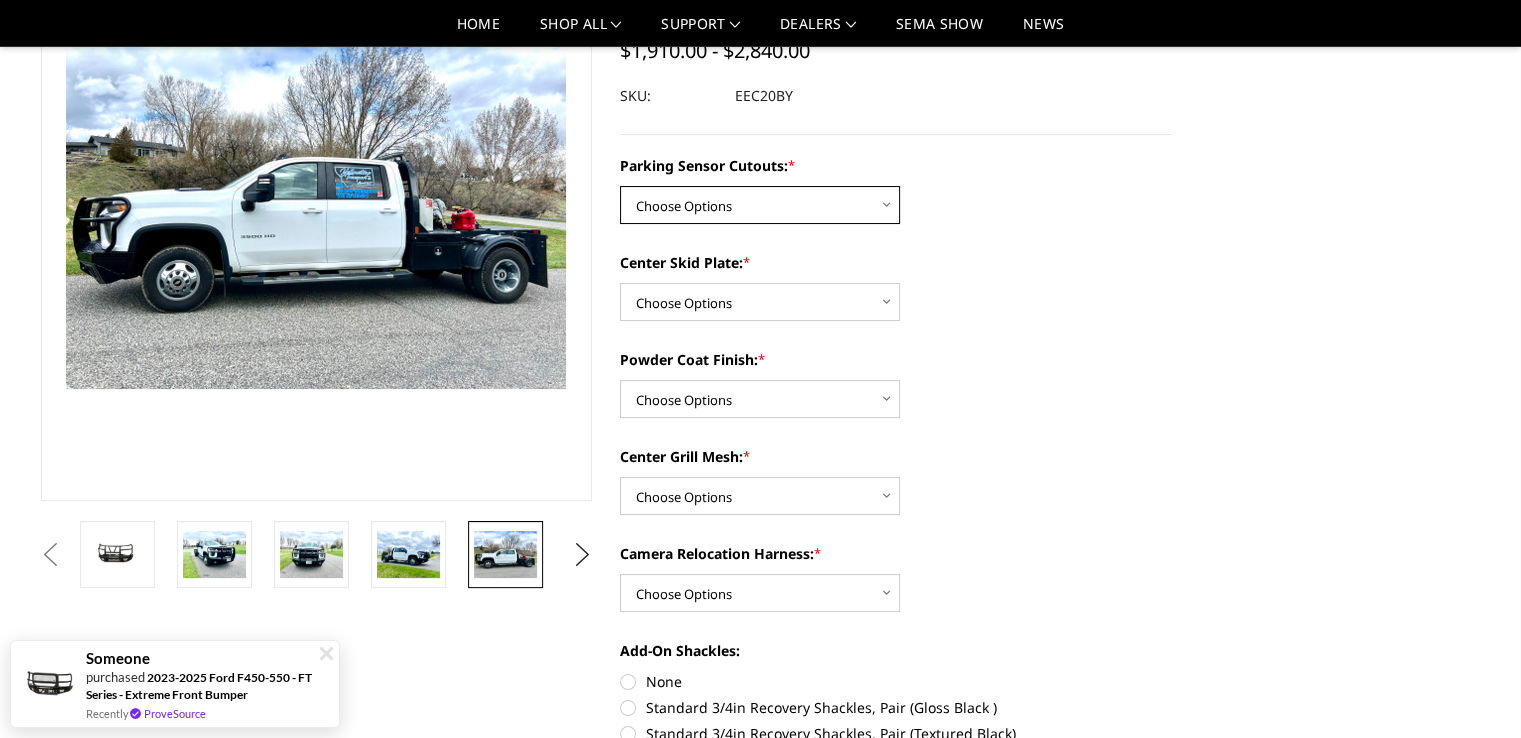 click on "Choose Options
Yes - With Parking Sensor Cutouts" at bounding box center [760, 205] 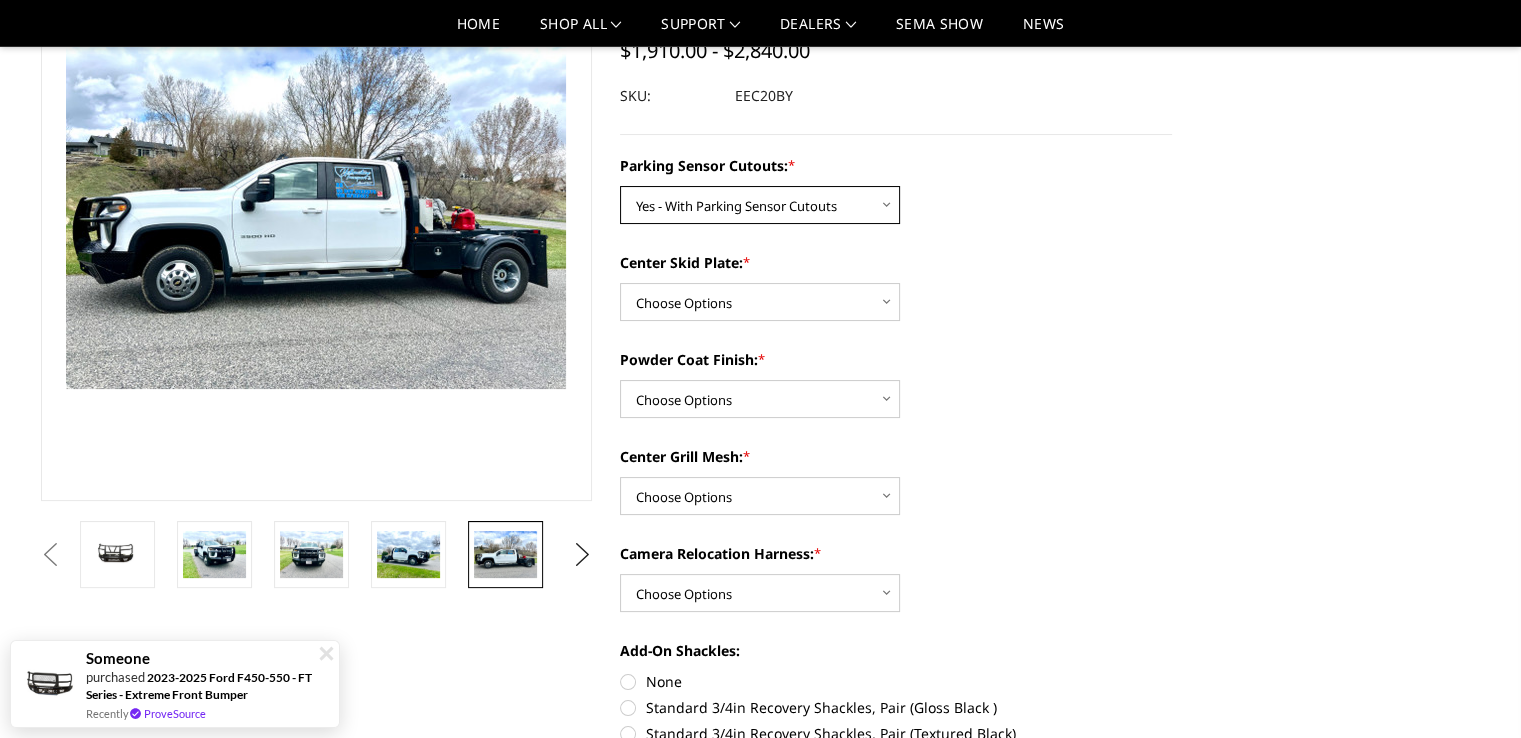 click on "Choose Options
Yes - With Parking Sensor Cutouts" at bounding box center (760, 205) 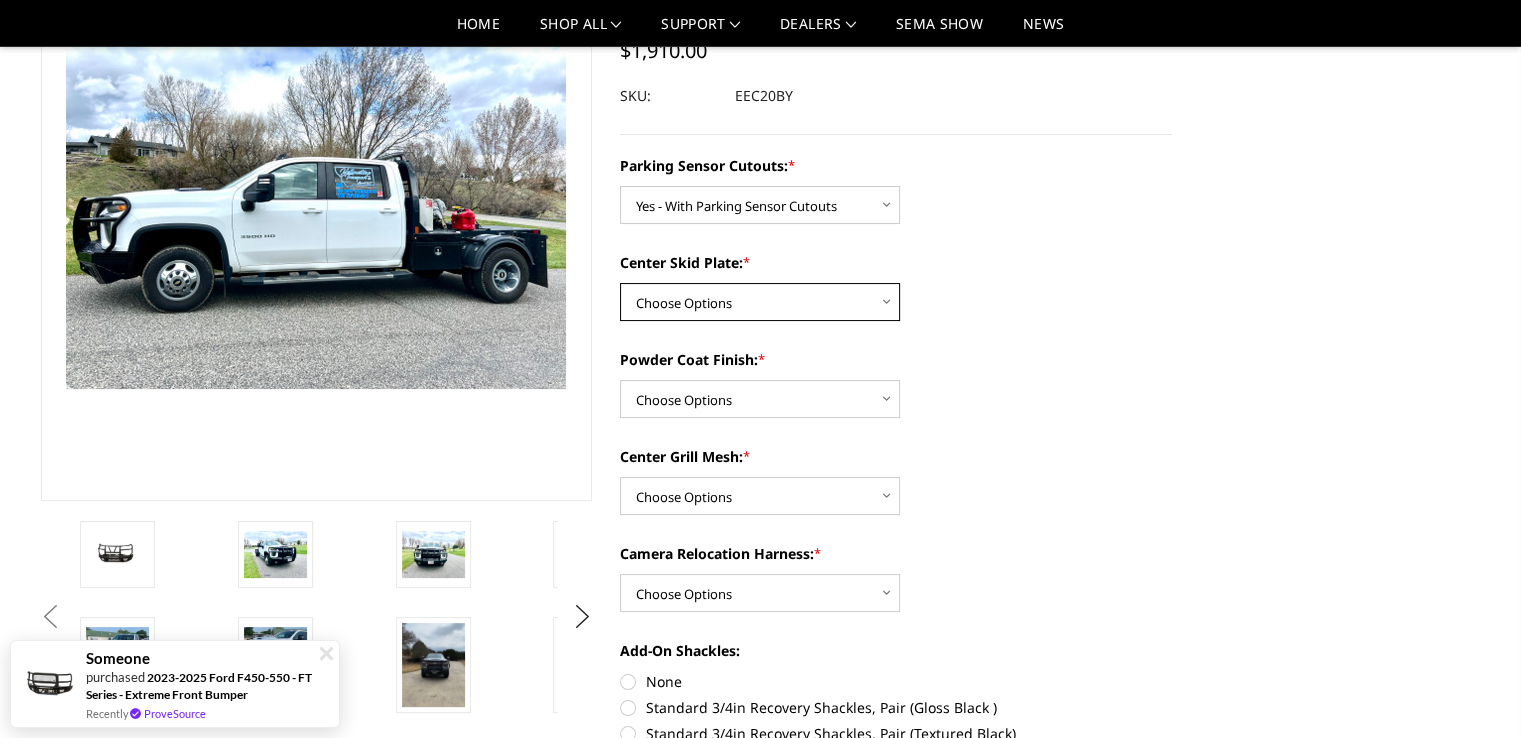 click on "Choose Options
2" Receiver Tube
Standard Skid Plate (included)
Winch Mount Skid Plate" at bounding box center (760, 302) 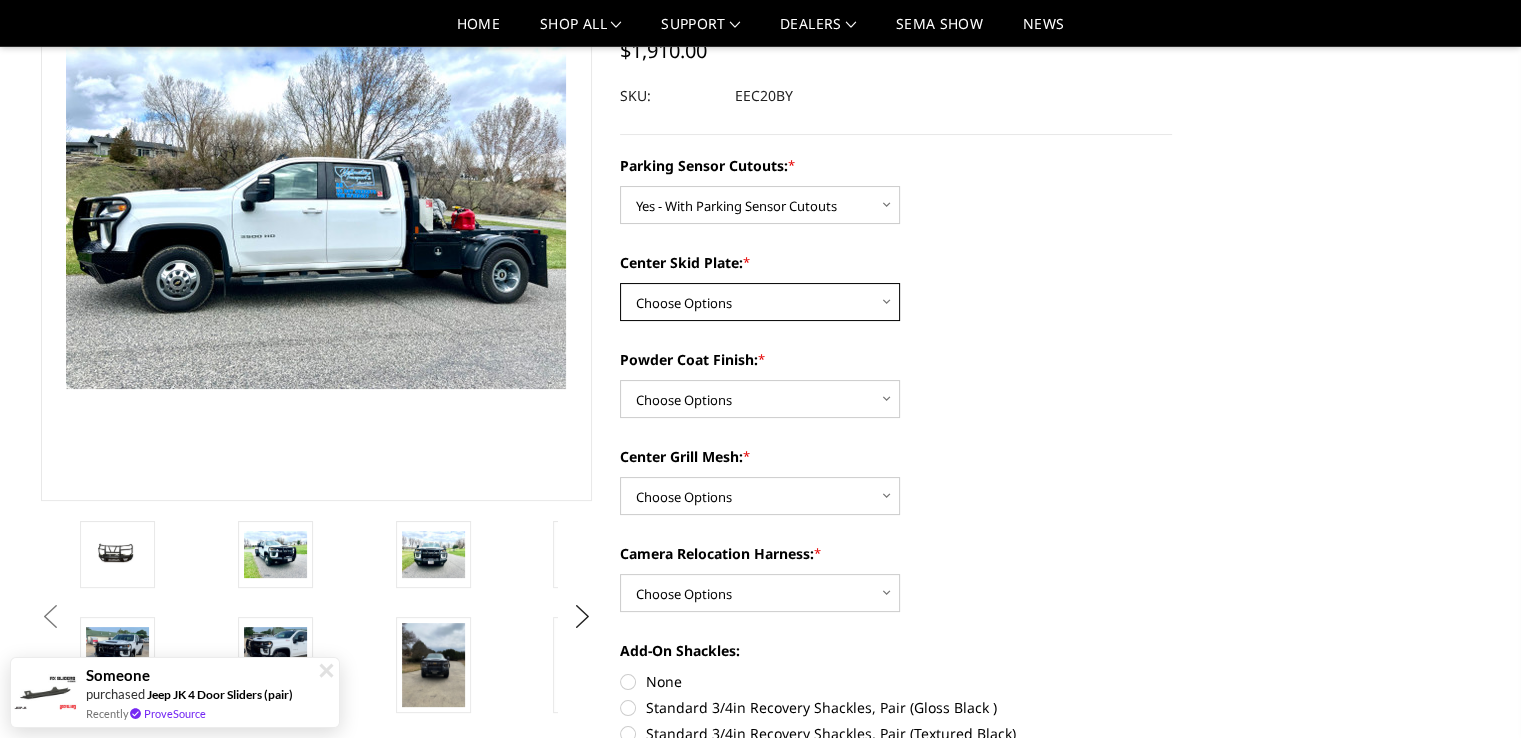 select on "3768" 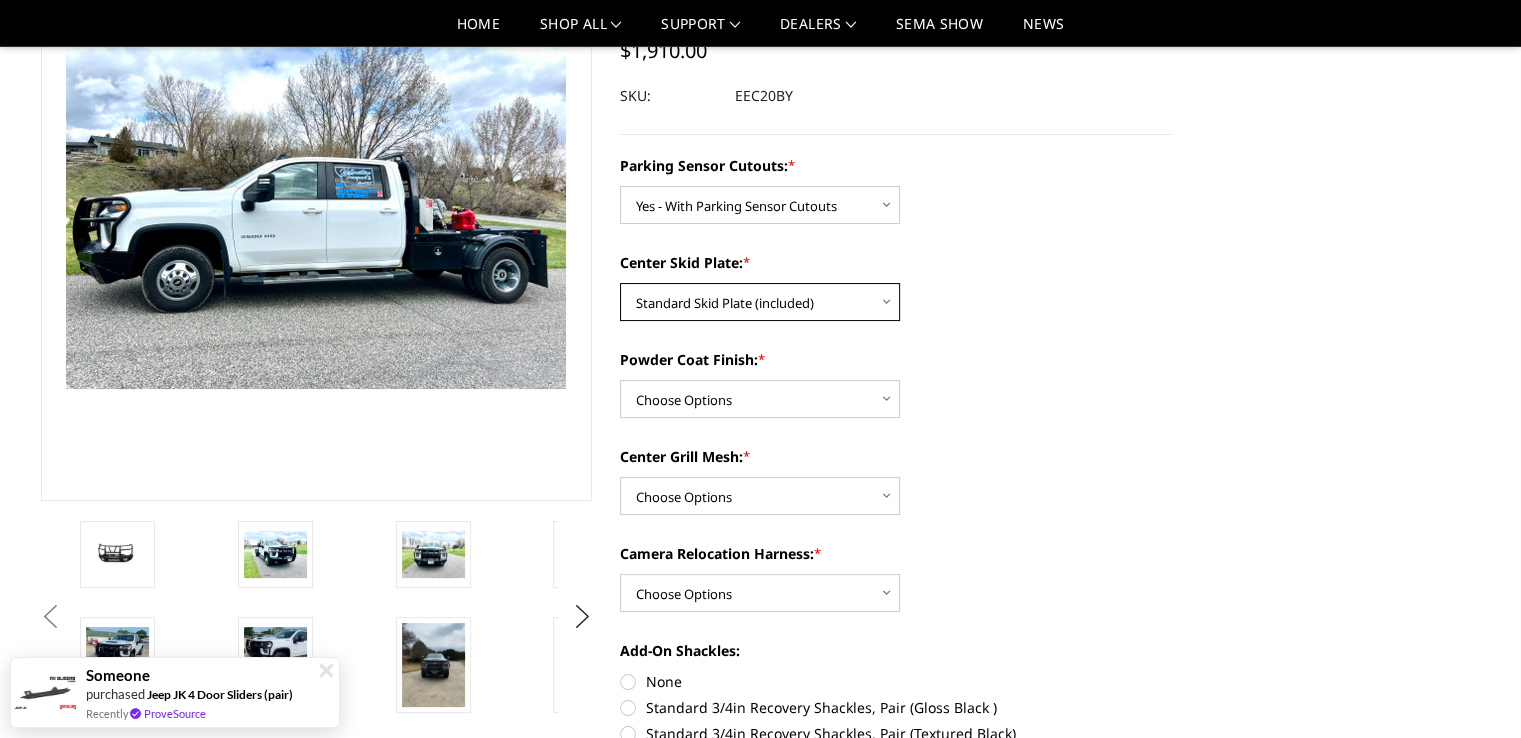 click on "Choose Options
2" Receiver Tube
Standard Skid Plate (included)
Winch Mount Skid Plate" at bounding box center (760, 302) 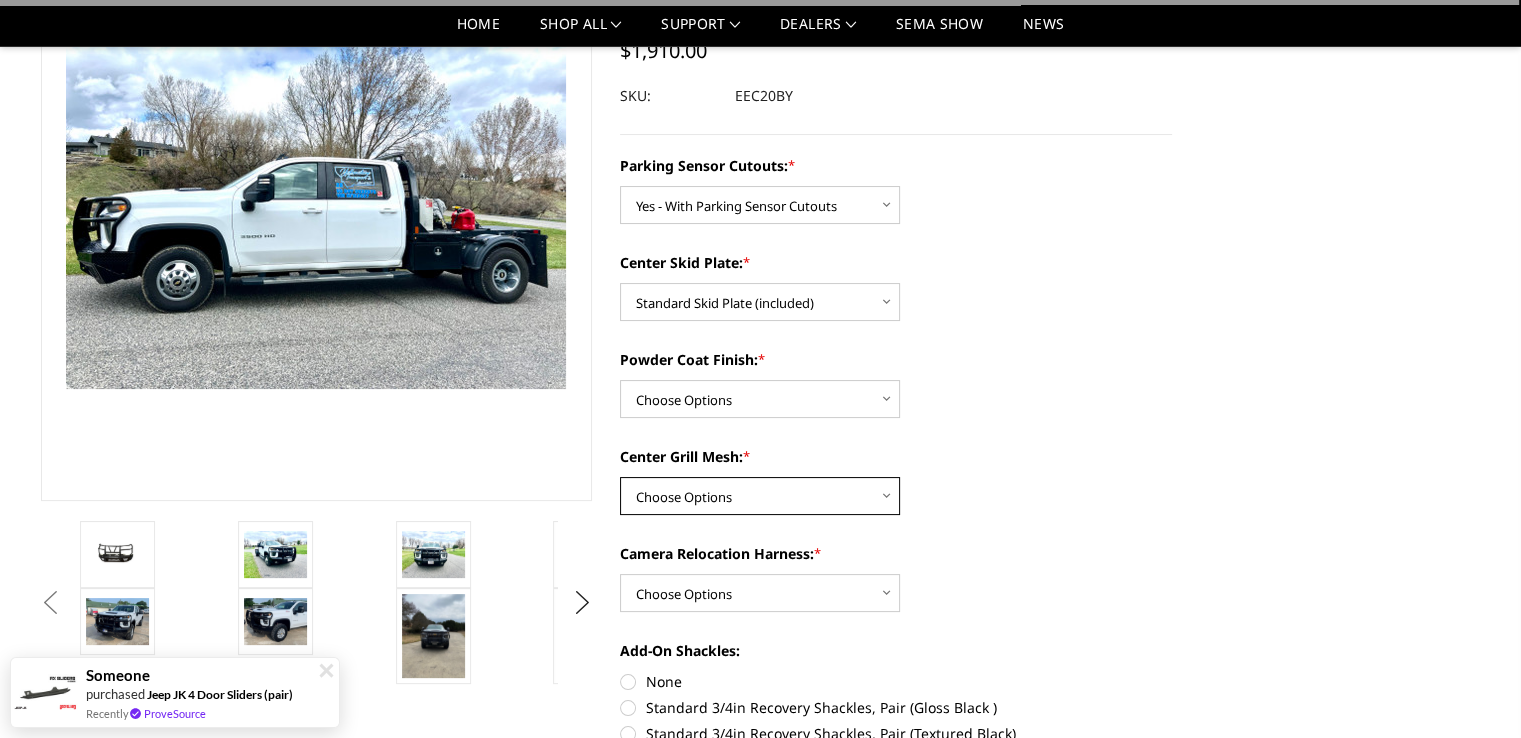 click on "Choose Options
With expanded metal
Without expanded metal" at bounding box center [760, 496] 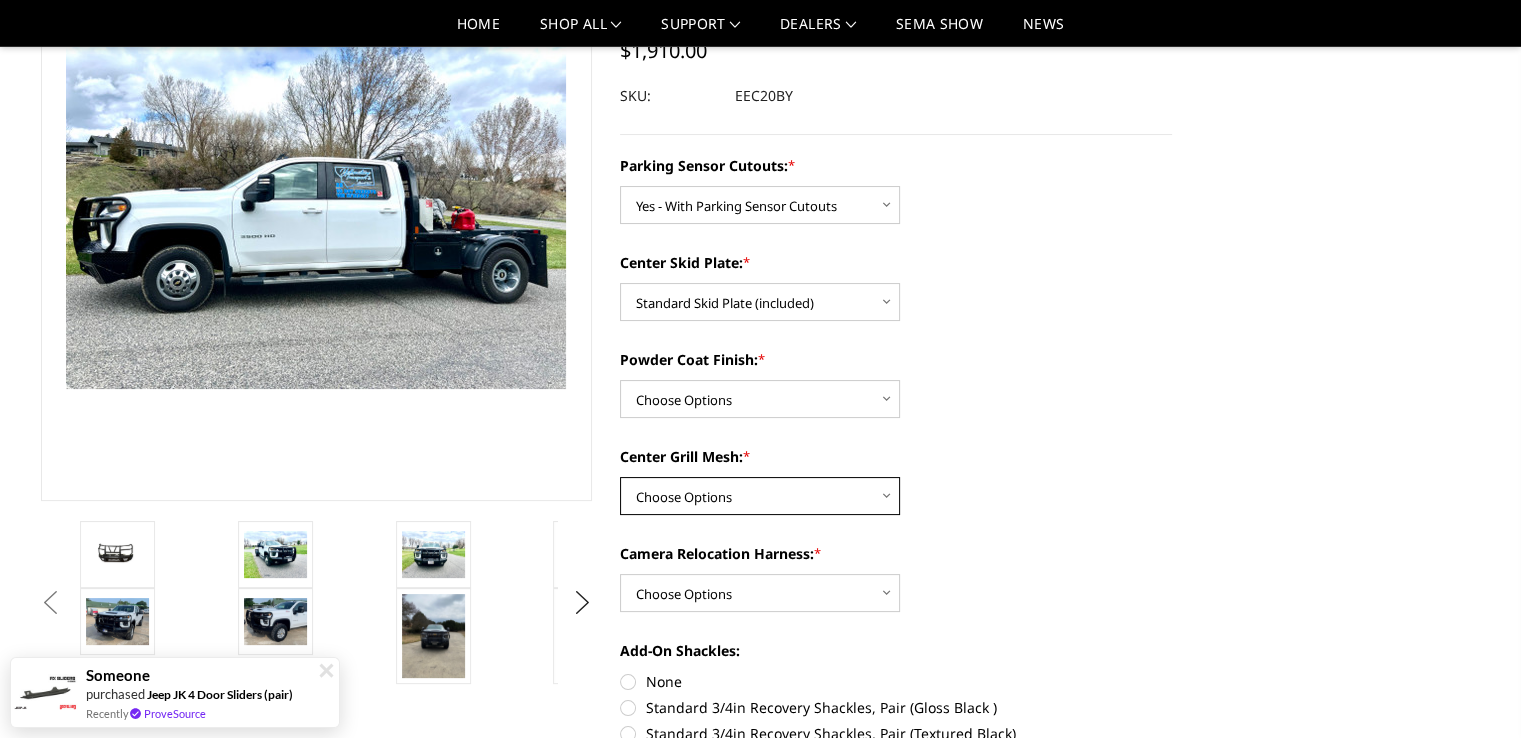 select on "3773" 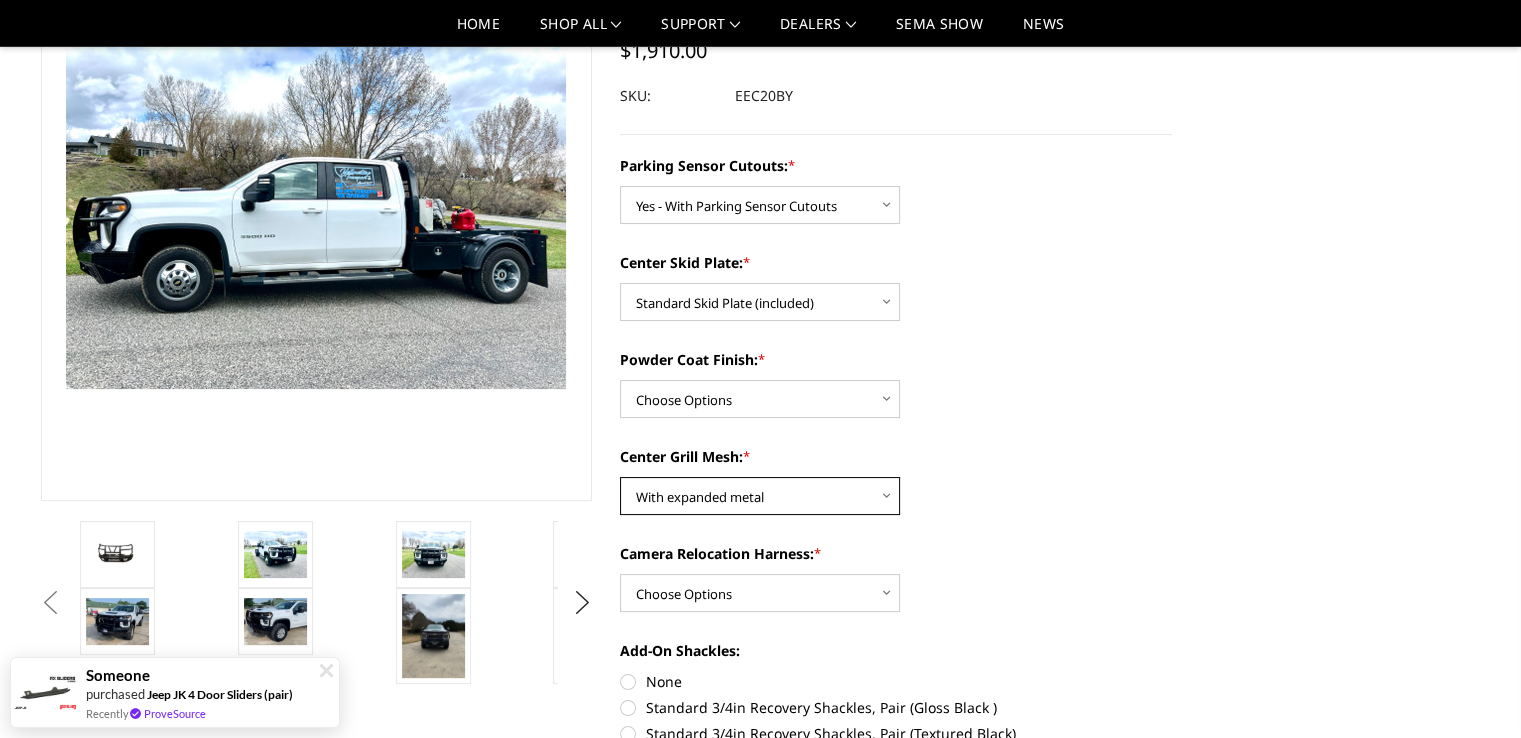 click on "Choose Options
With expanded metal
Without expanded metal" at bounding box center (760, 496) 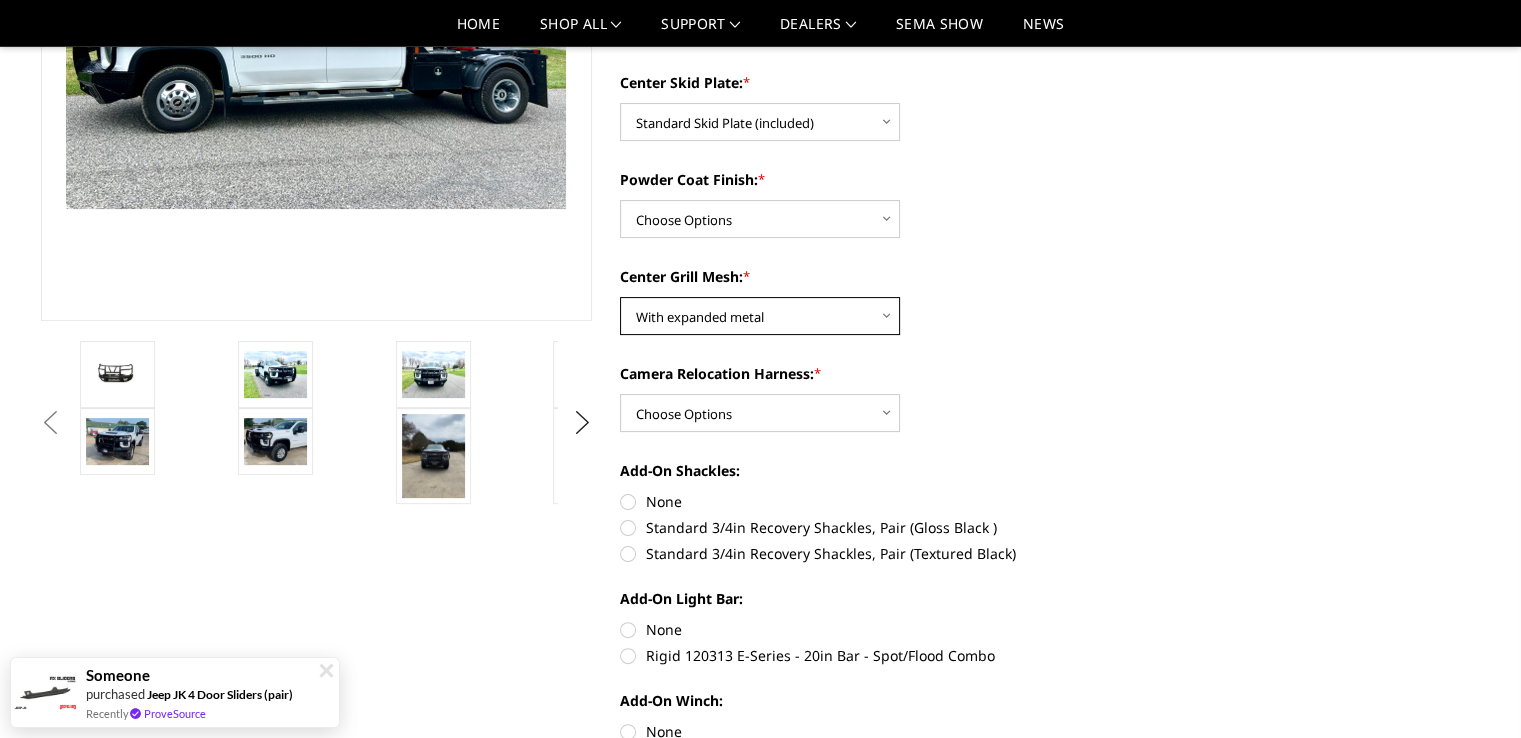 scroll, scrollTop: 400, scrollLeft: 0, axis: vertical 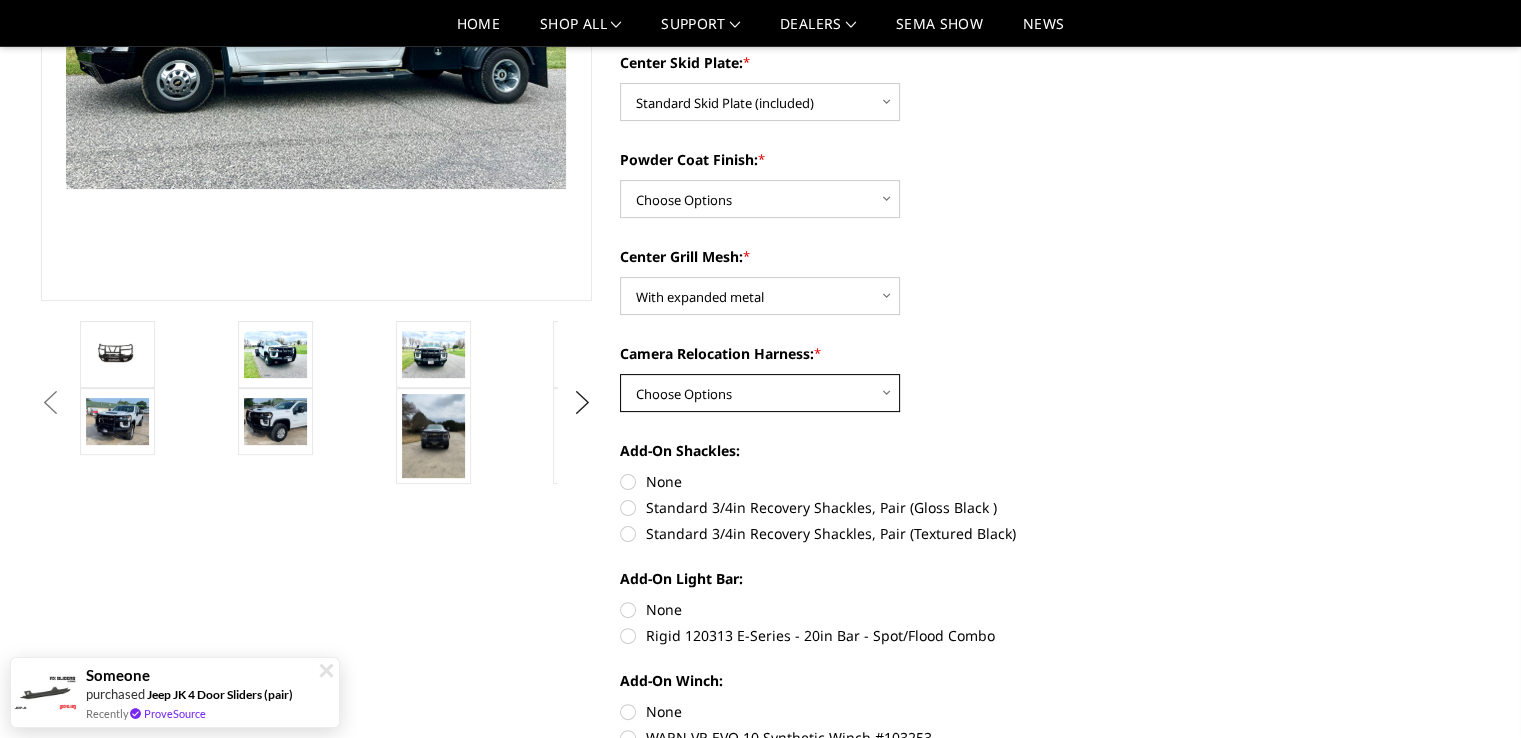 click on "Choose Options
With camera harness
Without camera harness" at bounding box center (760, 393) 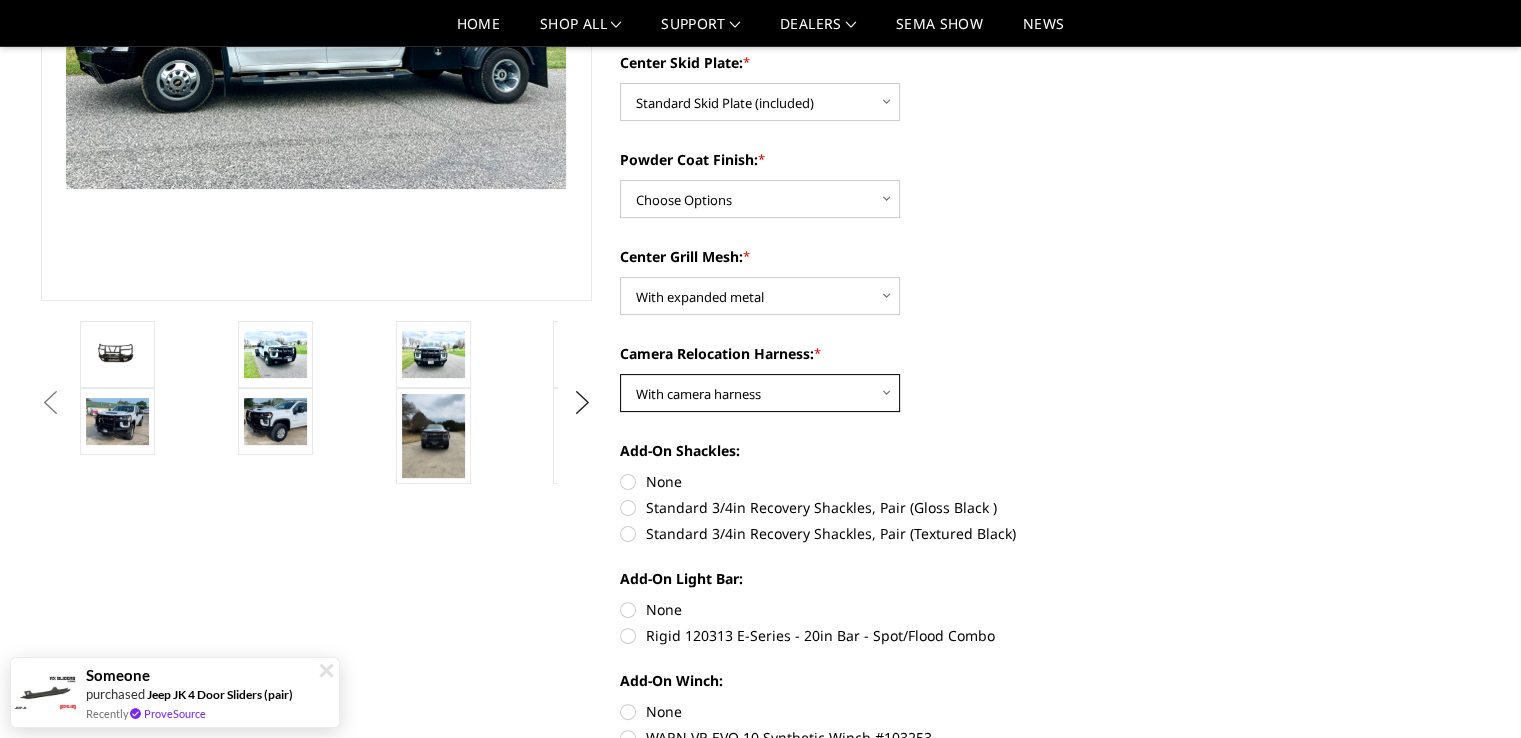 click on "Choose Options
With camera harness
Without camera harness" at bounding box center [760, 393] 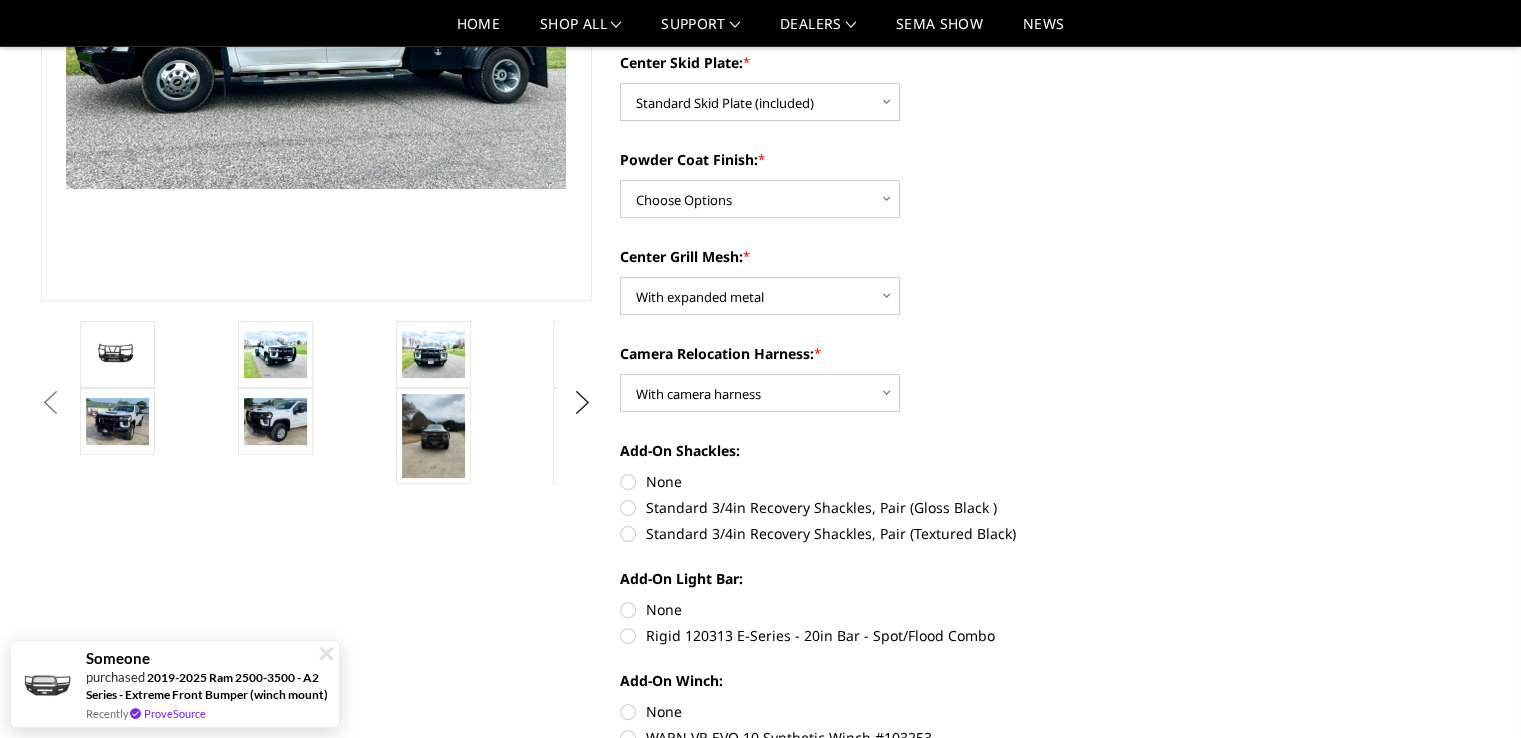click on "Standard 3/4in Recovery Shackles, Pair (Gloss Black )" at bounding box center [896, 507] 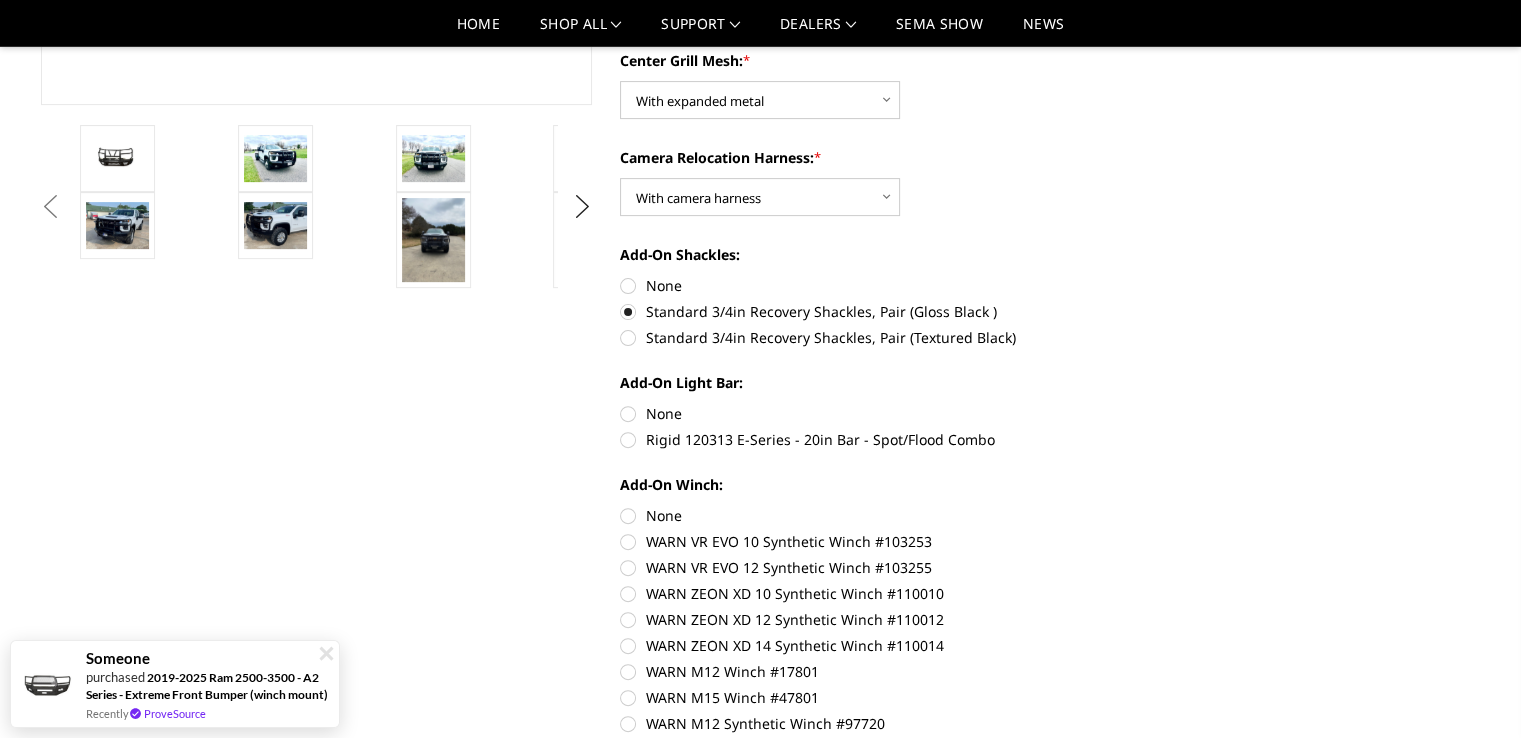 scroll, scrollTop: 600, scrollLeft: 0, axis: vertical 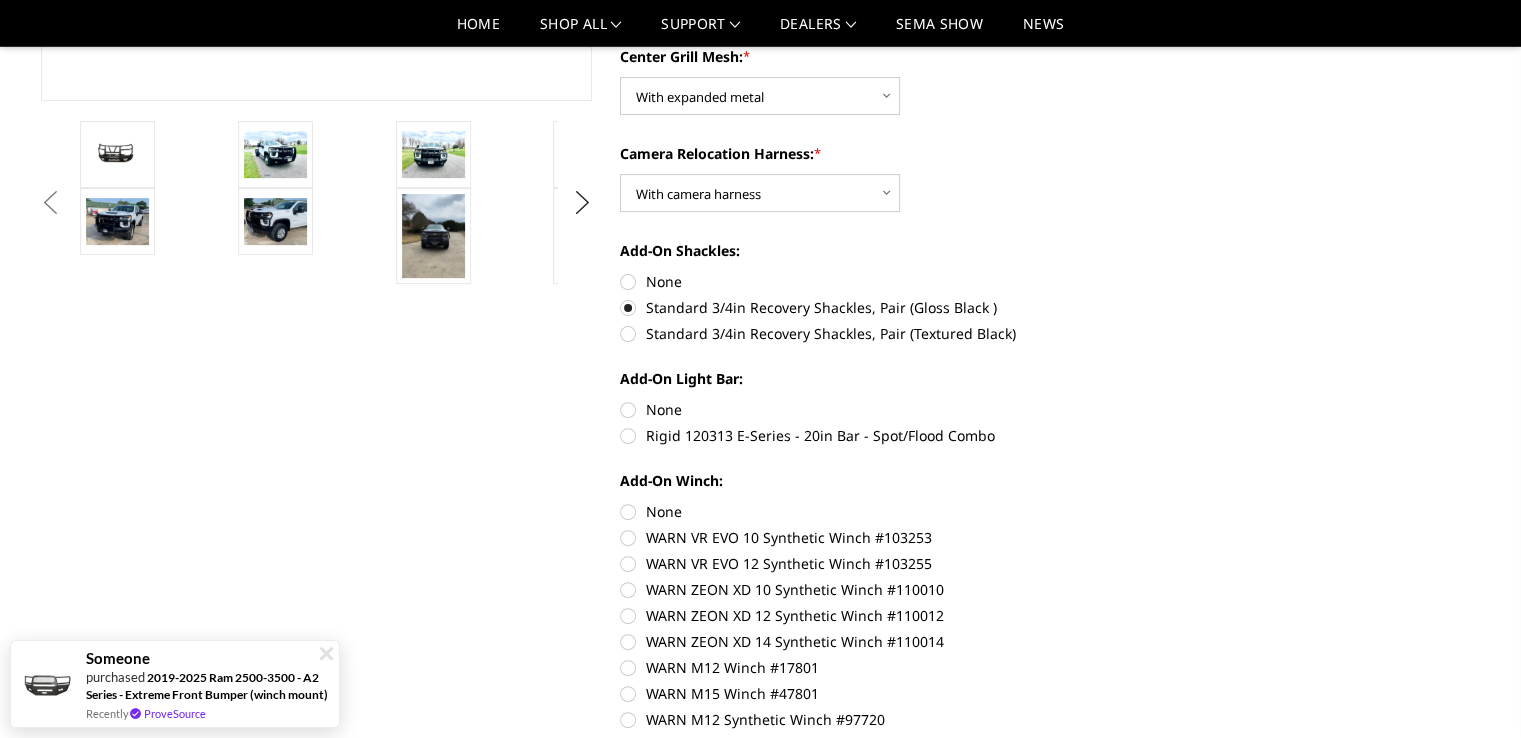 click on "Rigid 120313 E-Series - 20in Bar - Spot/Flood Combo" at bounding box center [896, 435] 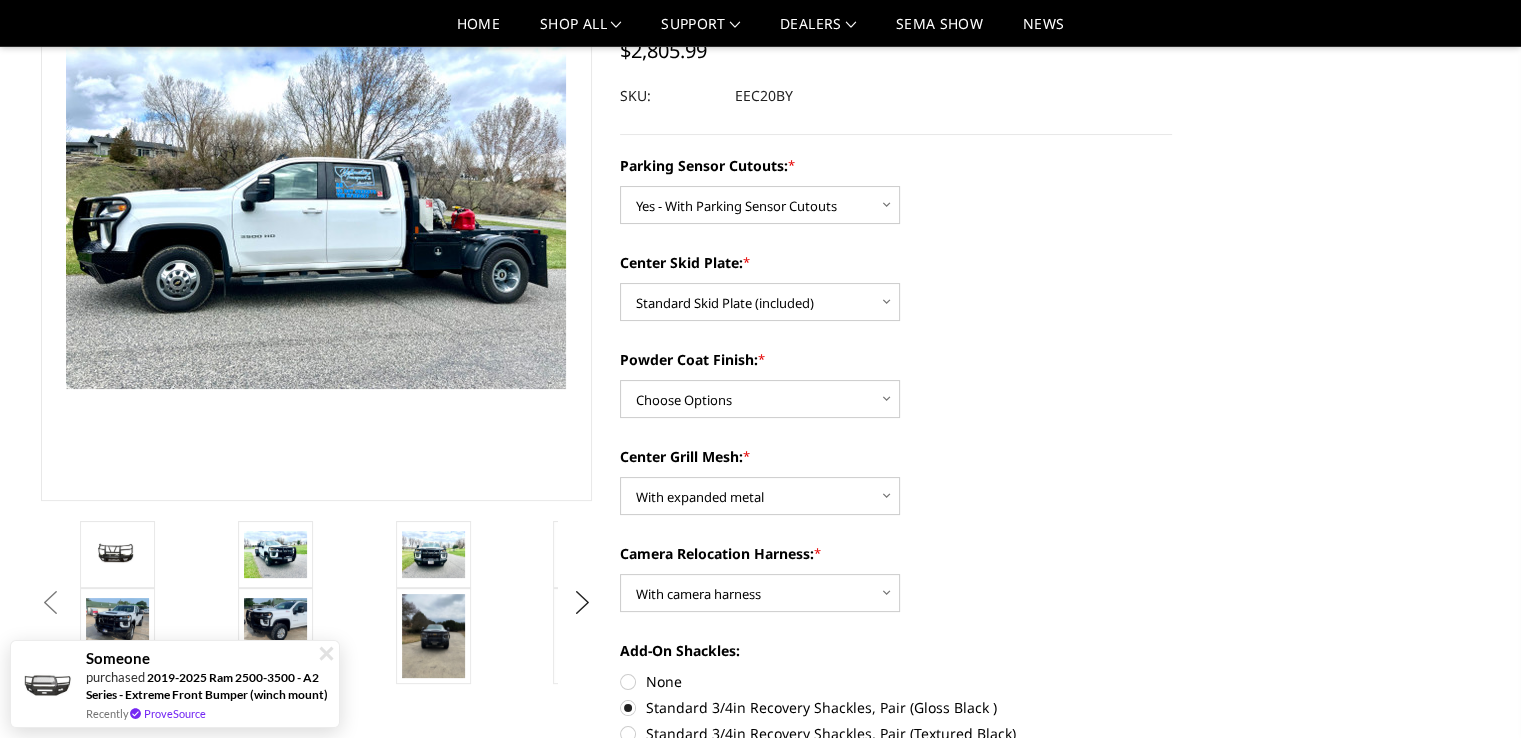 scroll, scrollTop: 200, scrollLeft: 0, axis: vertical 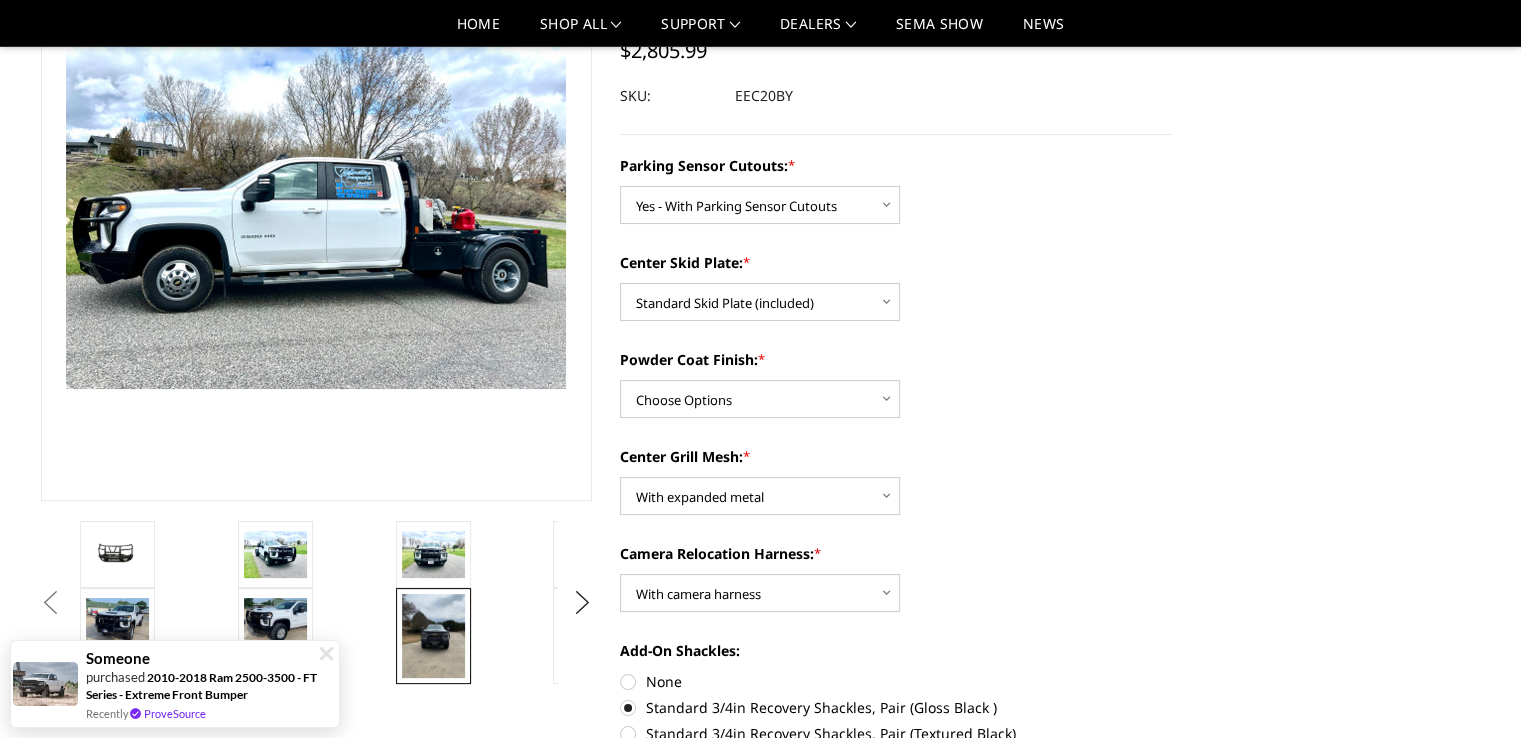 click at bounding box center [433, 636] 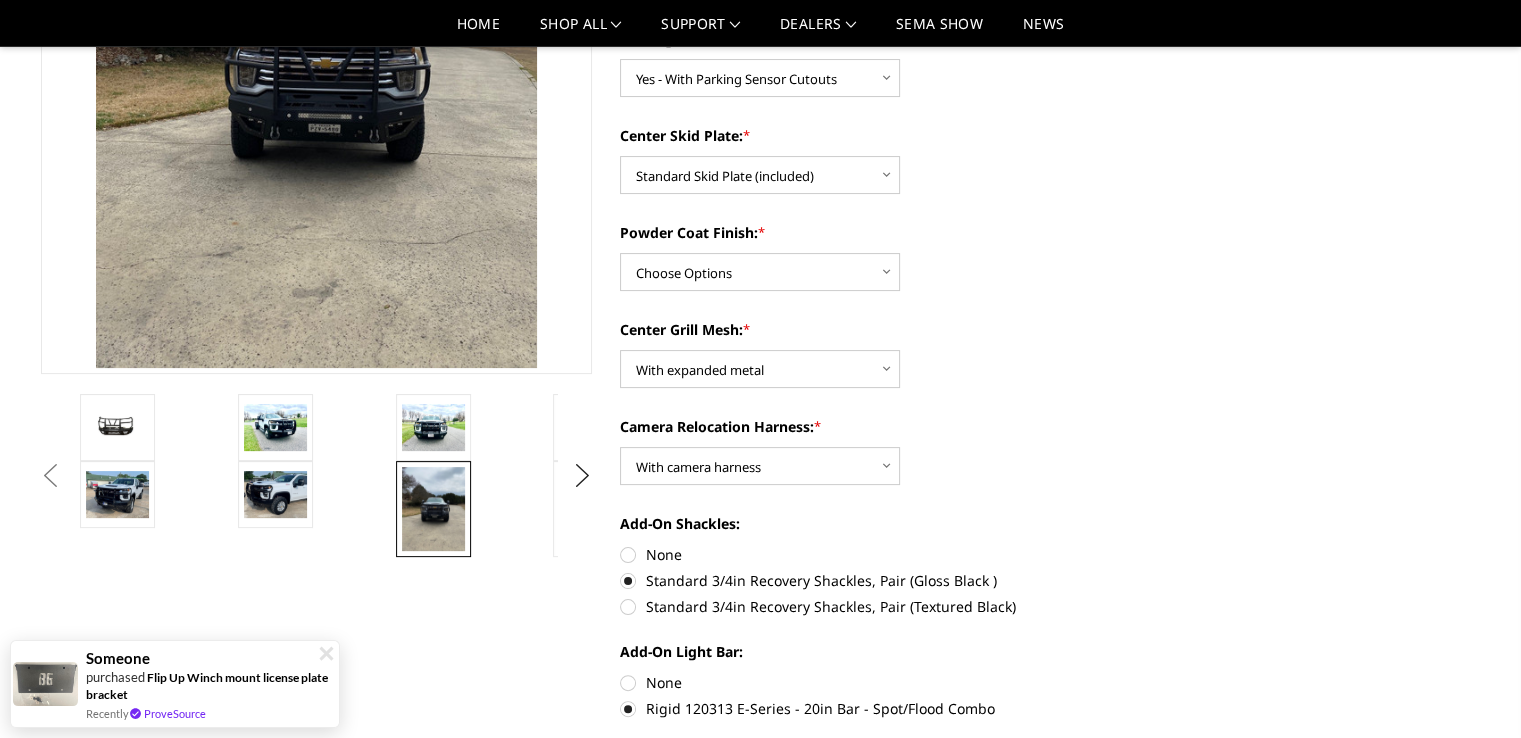 scroll, scrollTop: 793, scrollLeft: 0, axis: vertical 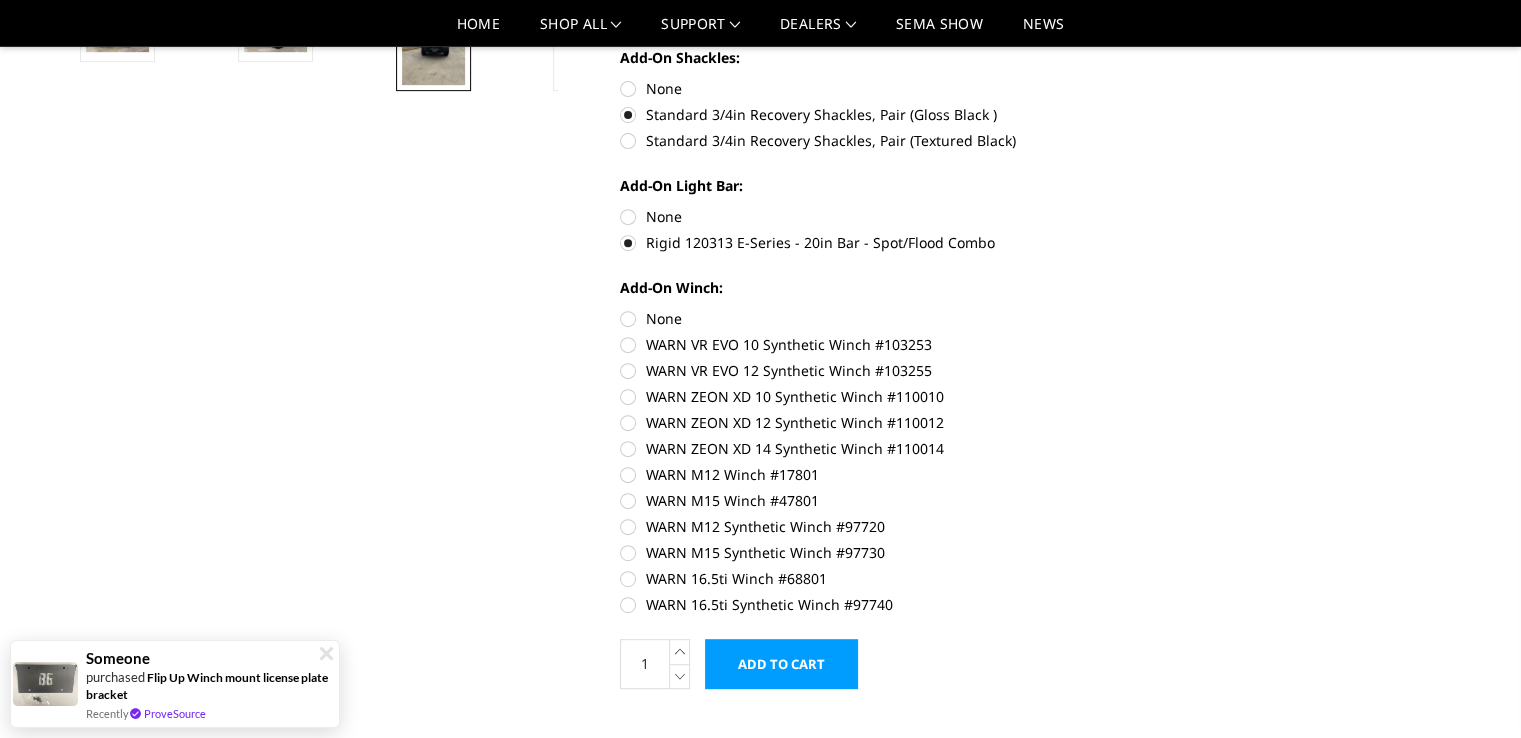 click on "Add to Cart" at bounding box center [781, 664] 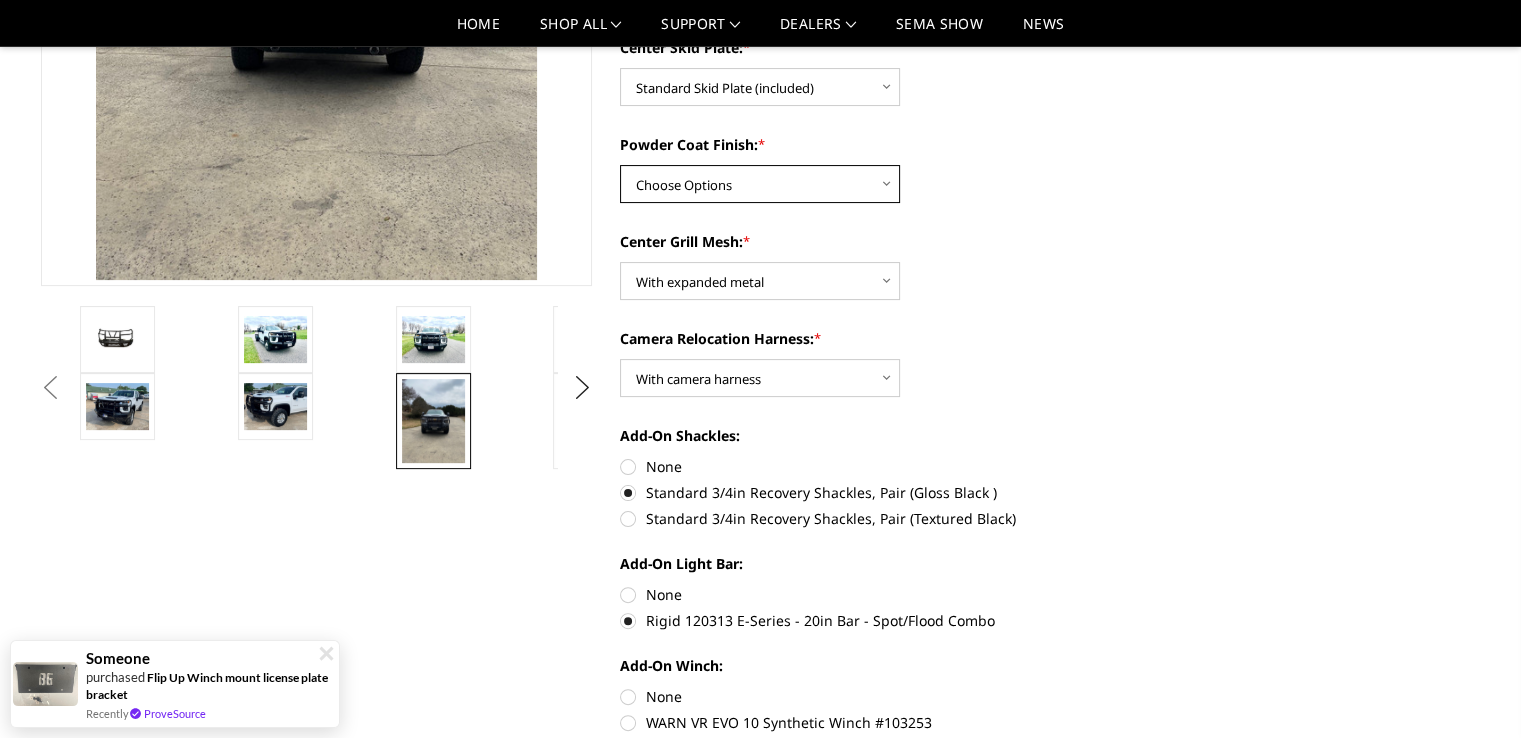 scroll, scrollTop: 280, scrollLeft: 0, axis: vertical 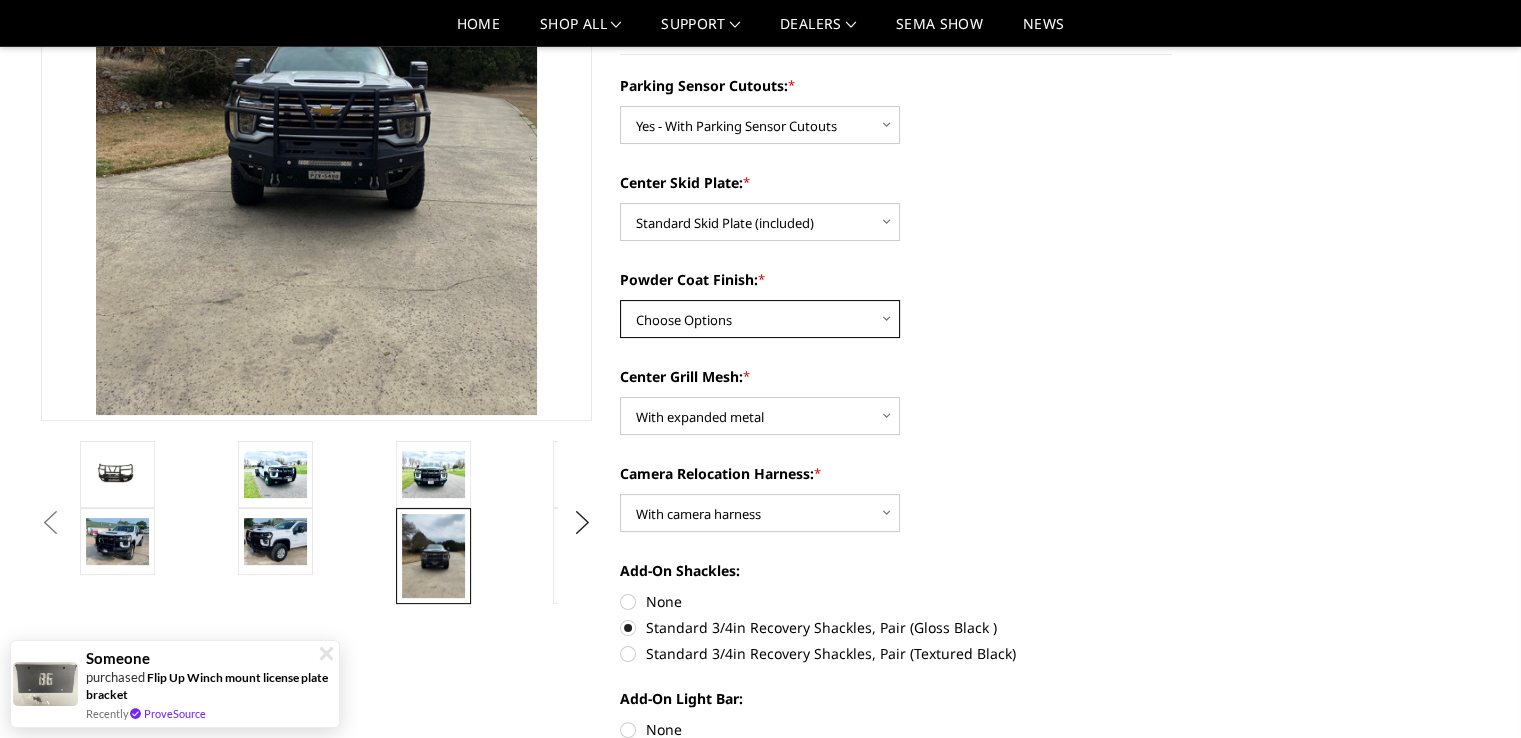 click on "Choose Options
Bare Metal
Gloss Black Powder Coat
Textured Black Powder Coat" at bounding box center (760, 319) 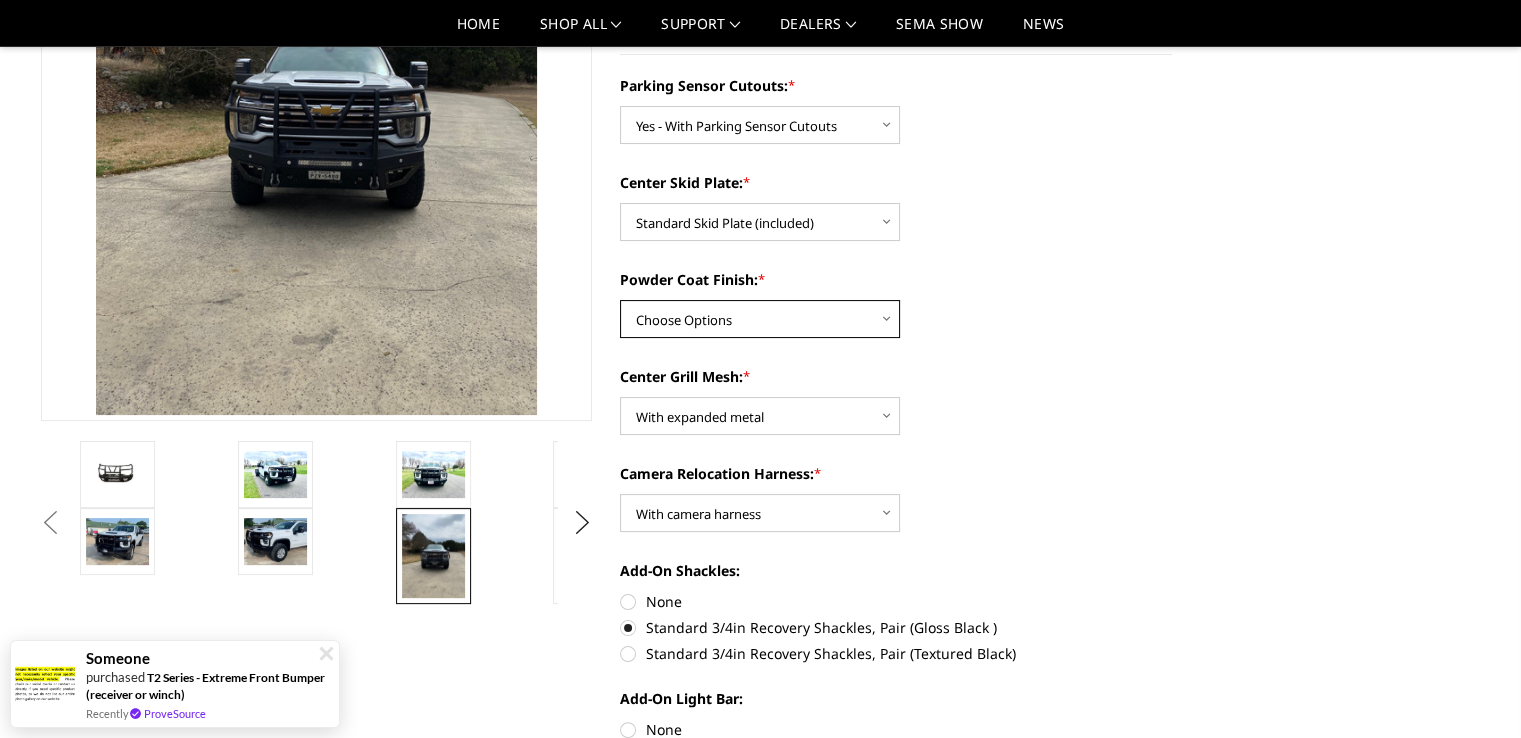 select on "3771" 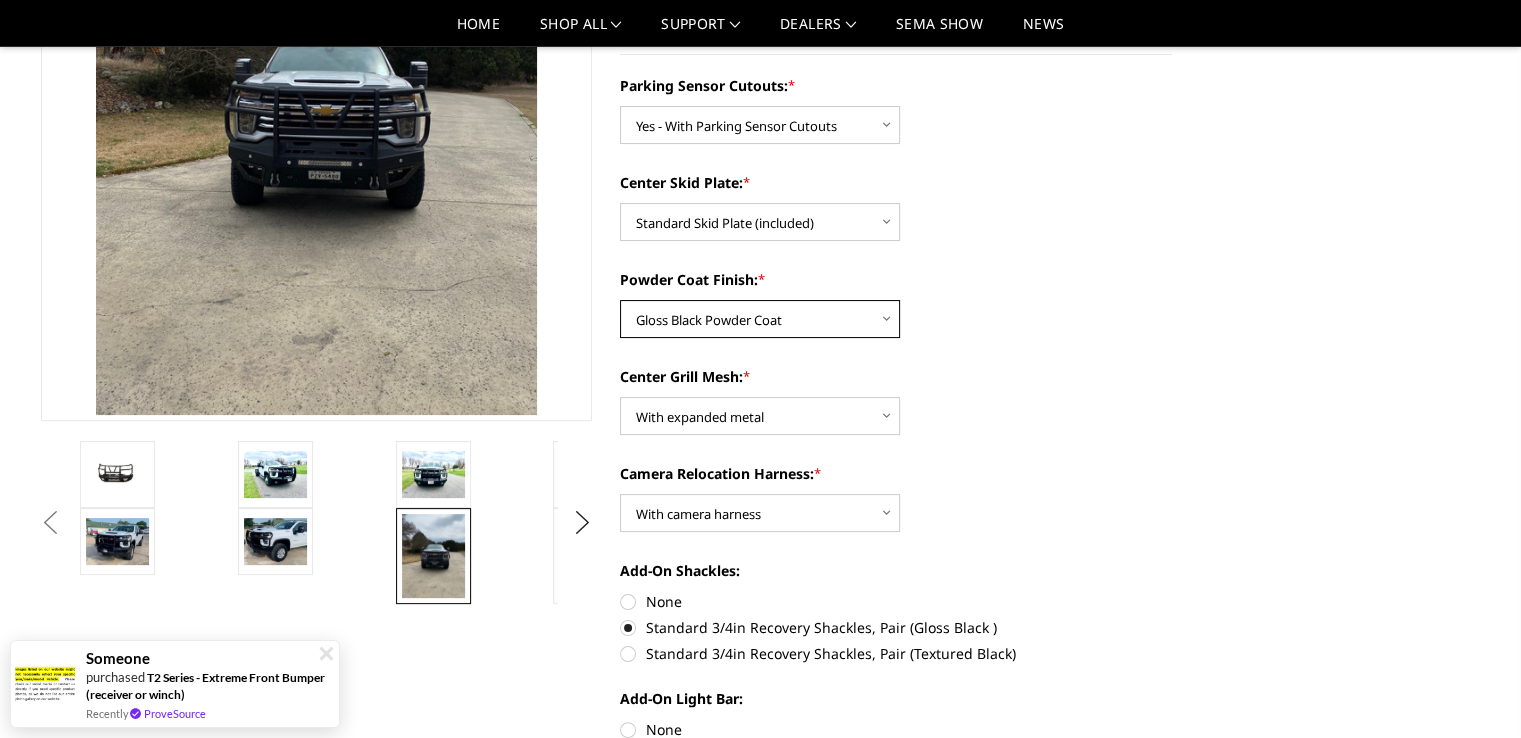 click on "Choose Options
Bare Metal
Gloss Black Powder Coat
Textured Black Powder Coat" at bounding box center [760, 319] 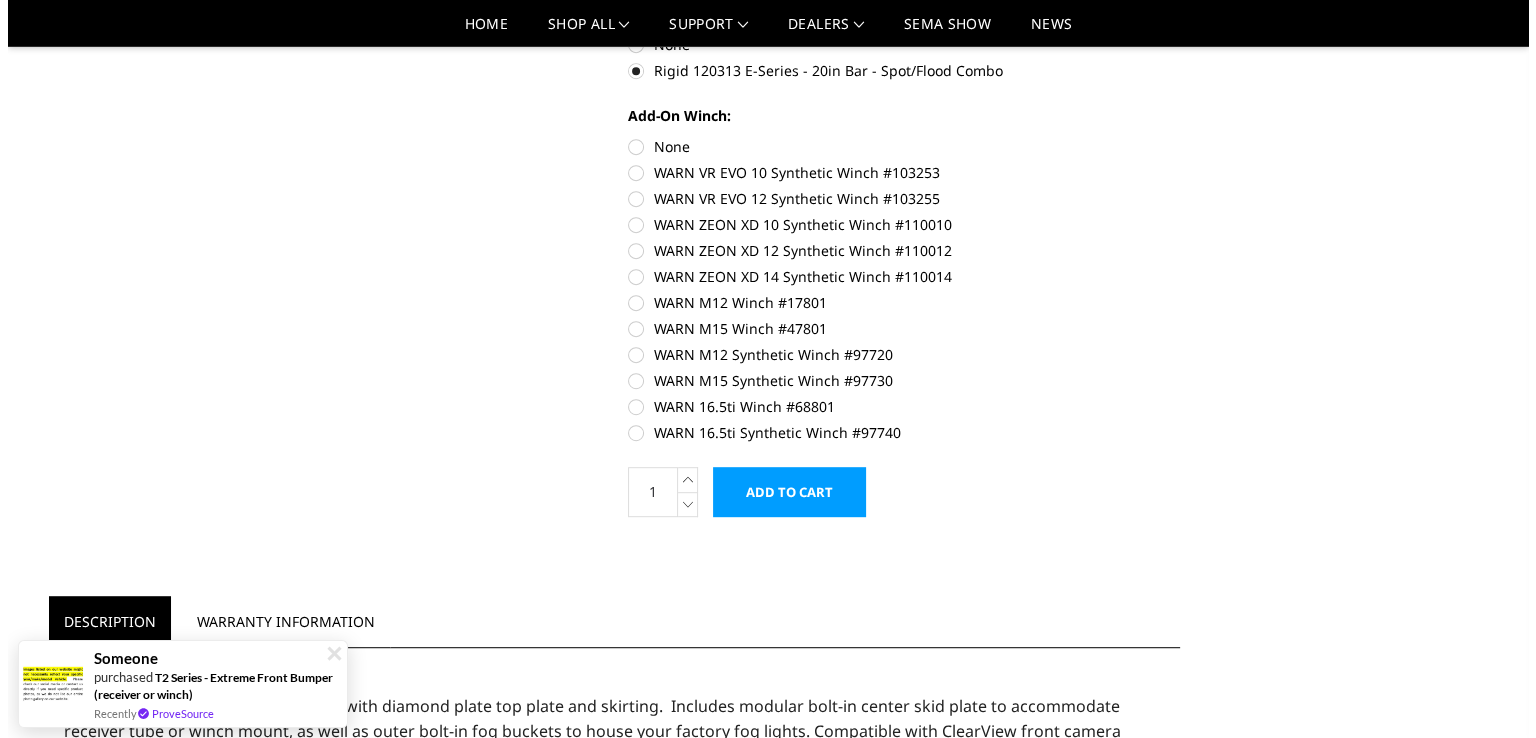 scroll, scrollTop: 1180, scrollLeft: 0, axis: vertical 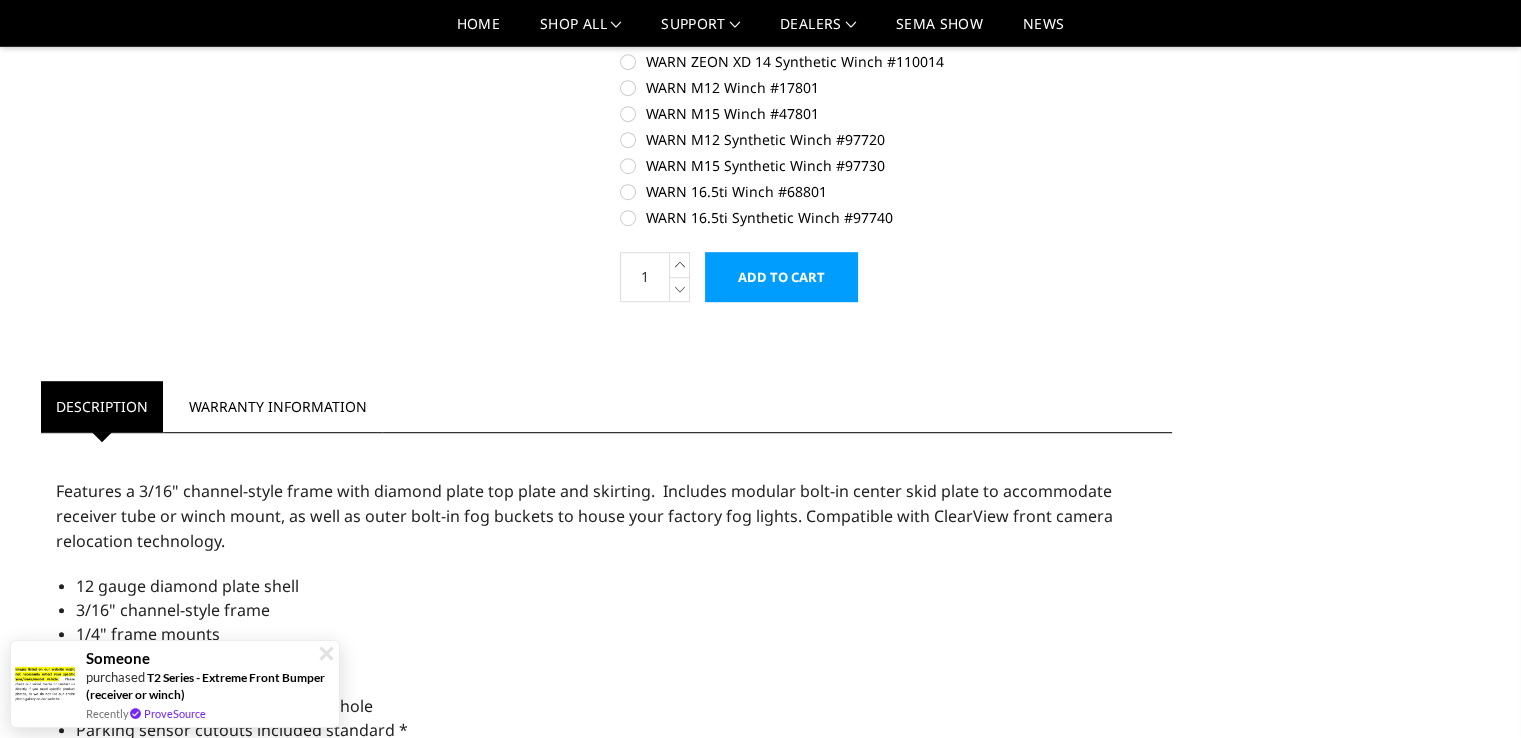 click on "Add to Cart" at bounding box center (781, 277) 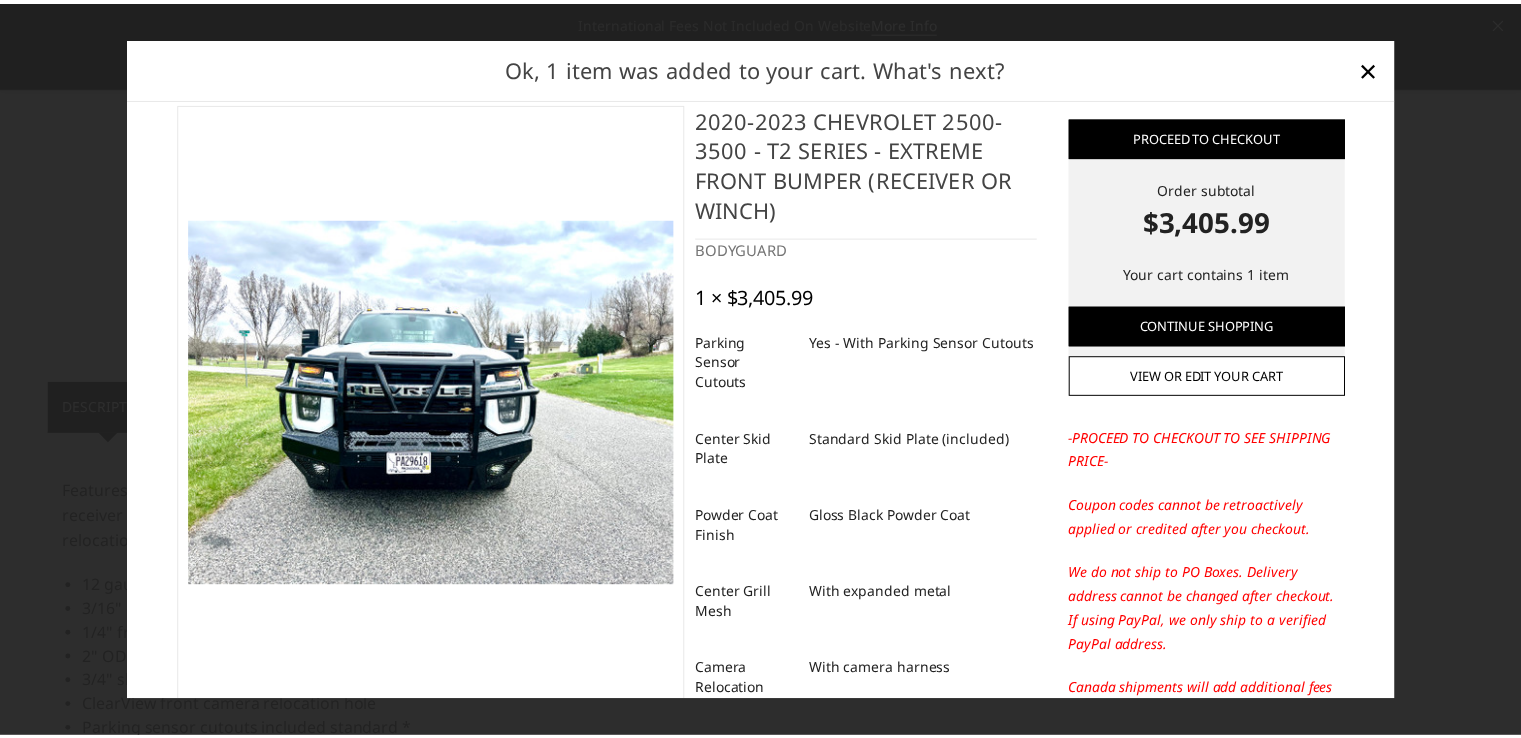 scroll, scrollTop: 0, scrollLeft: 0, axis: both 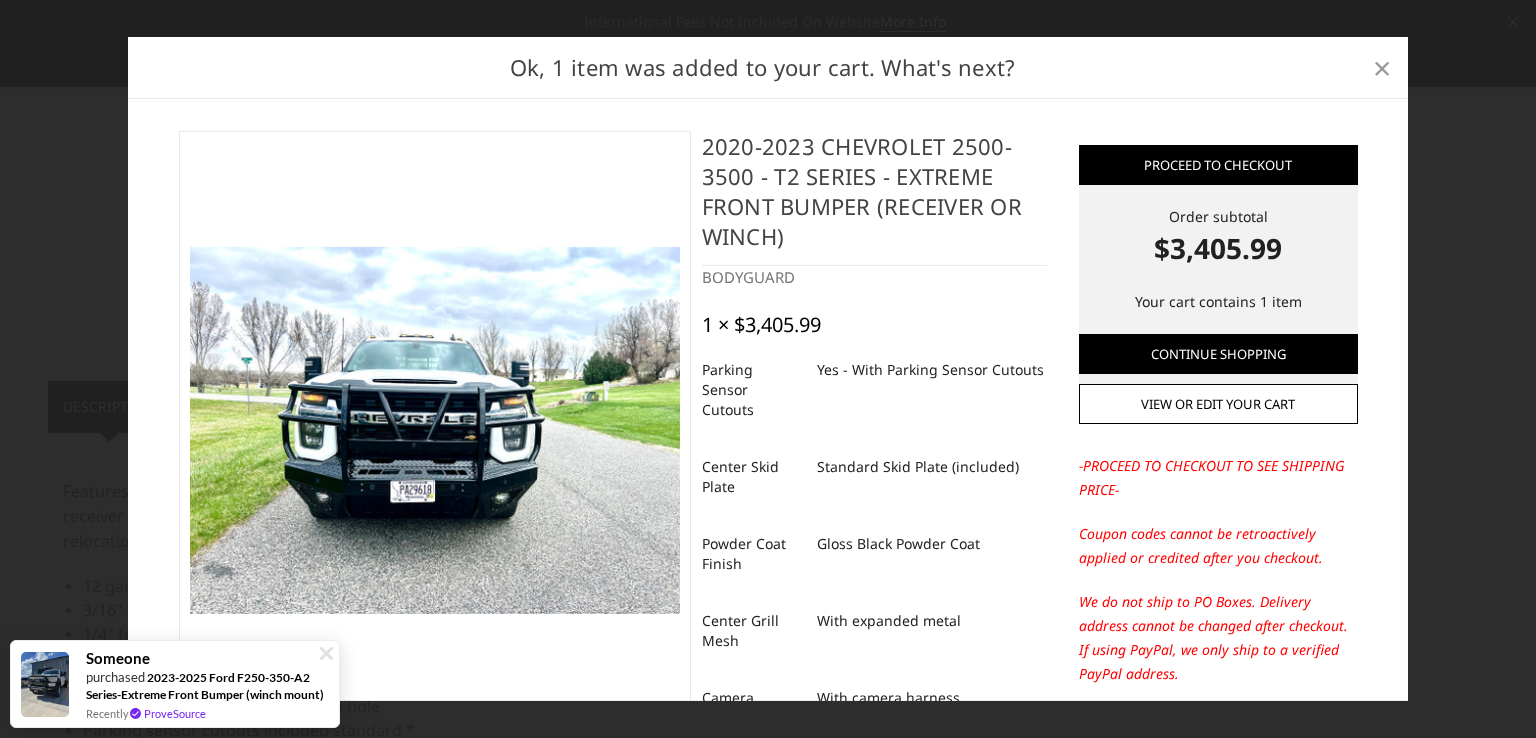 click on "×" at bounding box center (1382, 67) 